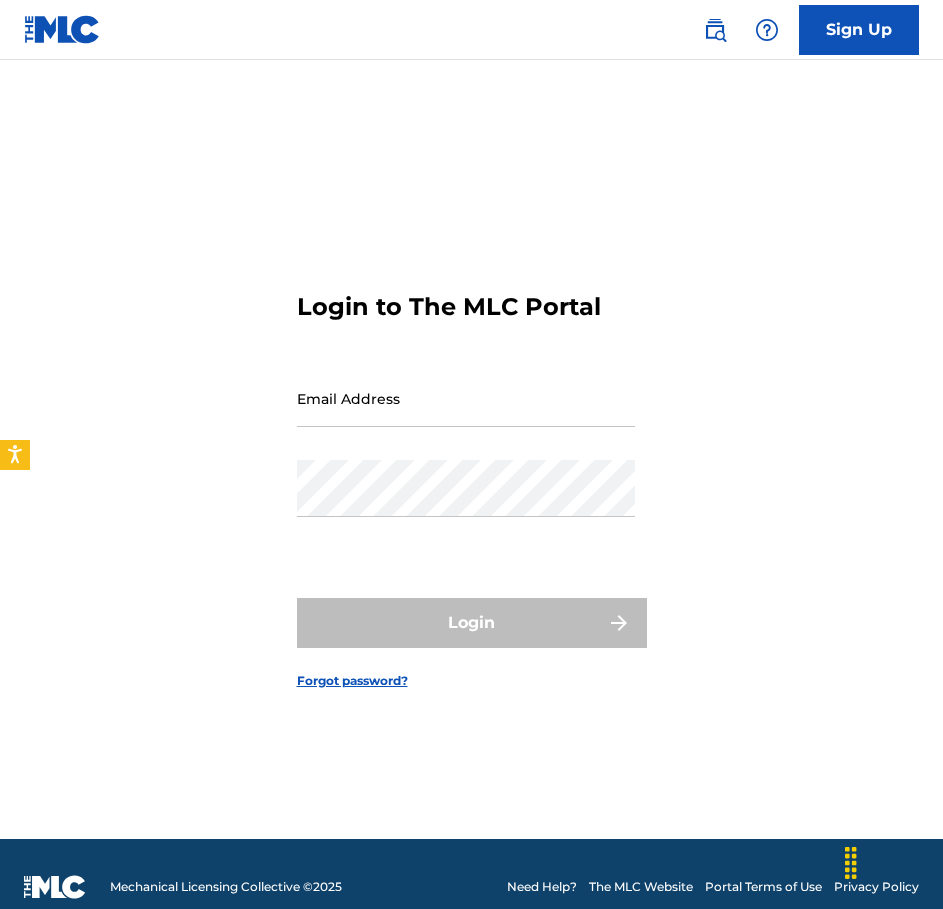 scroll, scrollTop: 0, scrollLeft: 0, axis: both 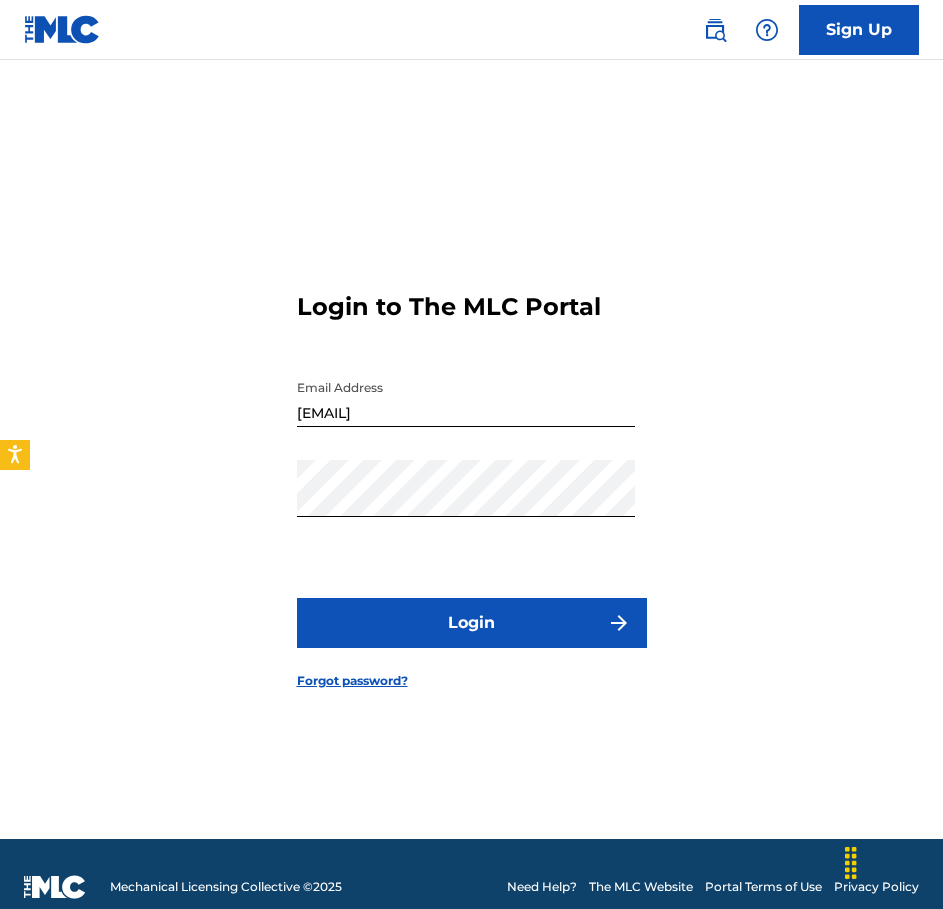 click on "Login" at bounding box center [472, 623] 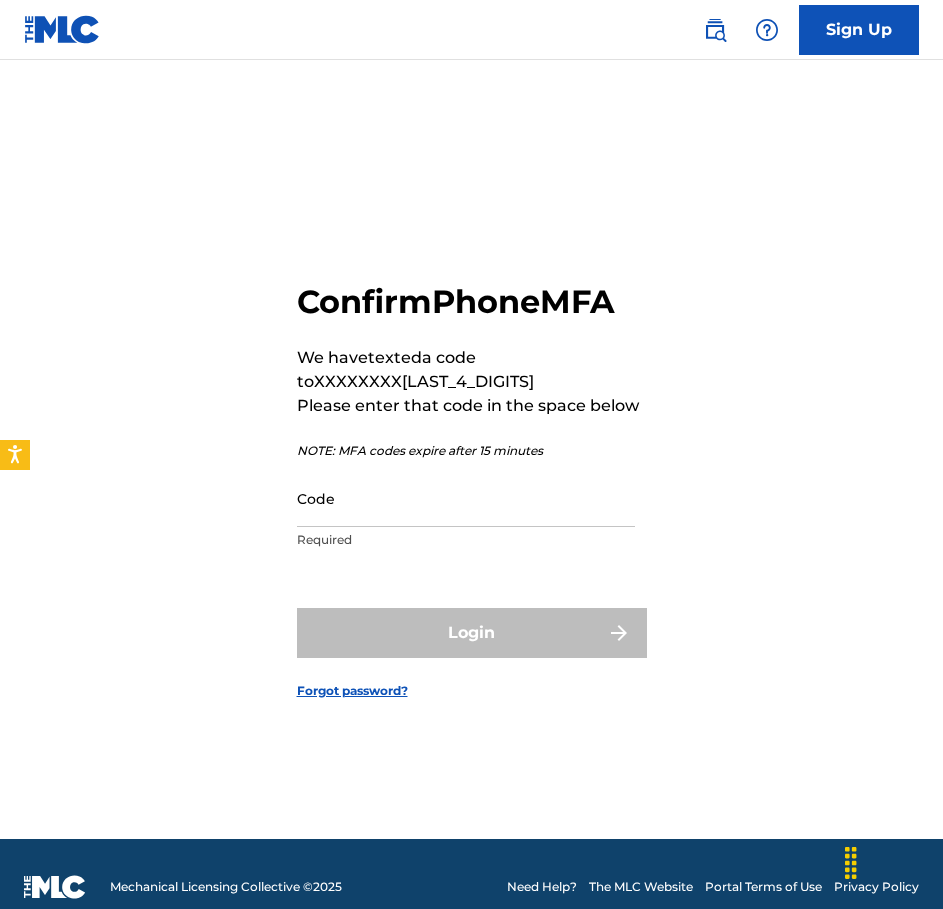 click on "Code" at bounding box center (466, 498) 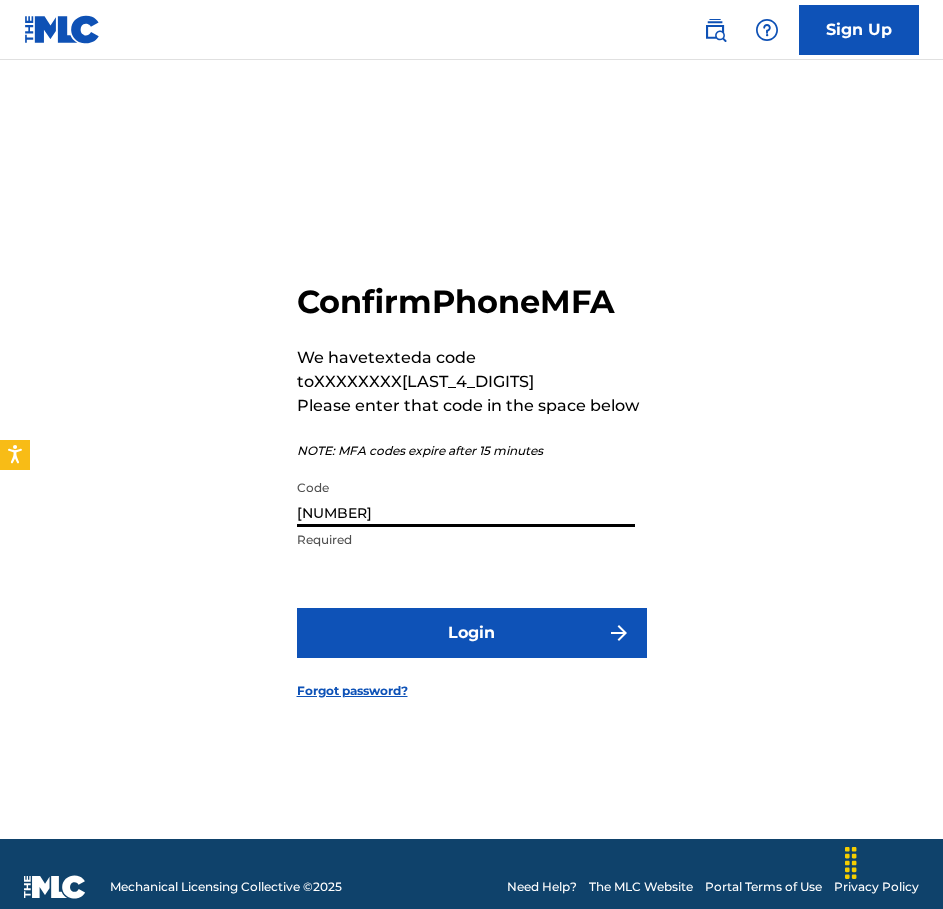 type on "[NUMBER]" 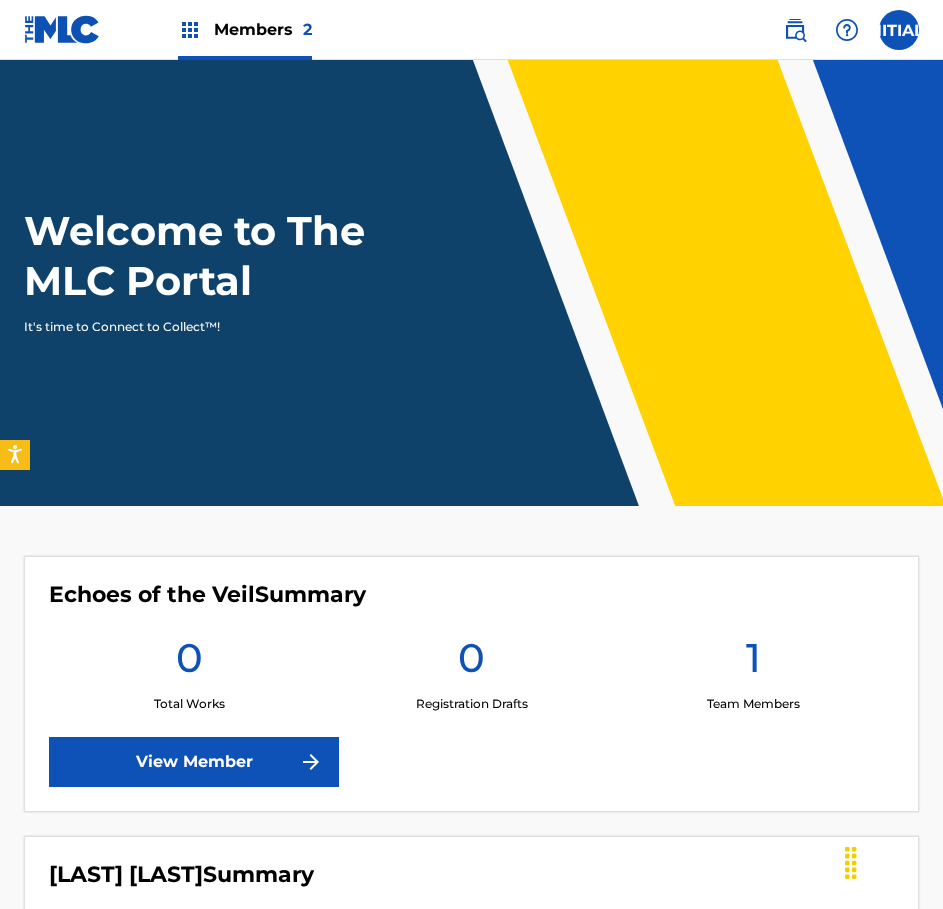 scroll, scrollTop: 220, scrollLeft: 0, axis: vertical 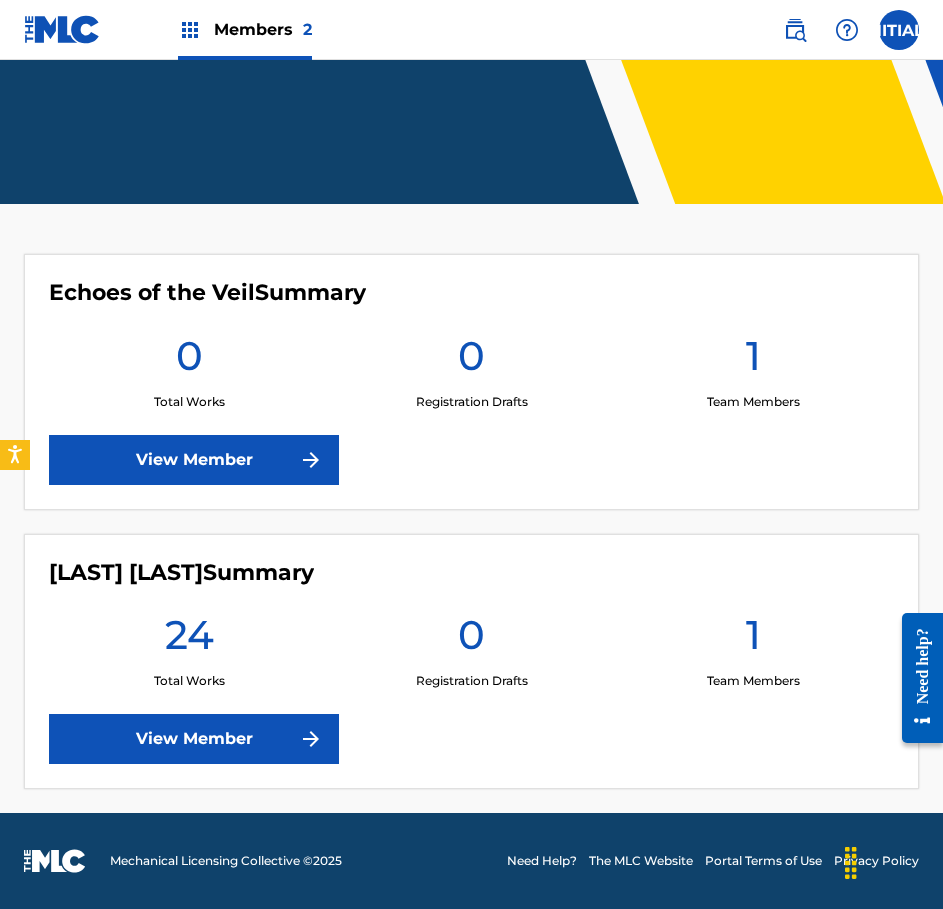 click on "View Member" at bounding box center (194, 739) 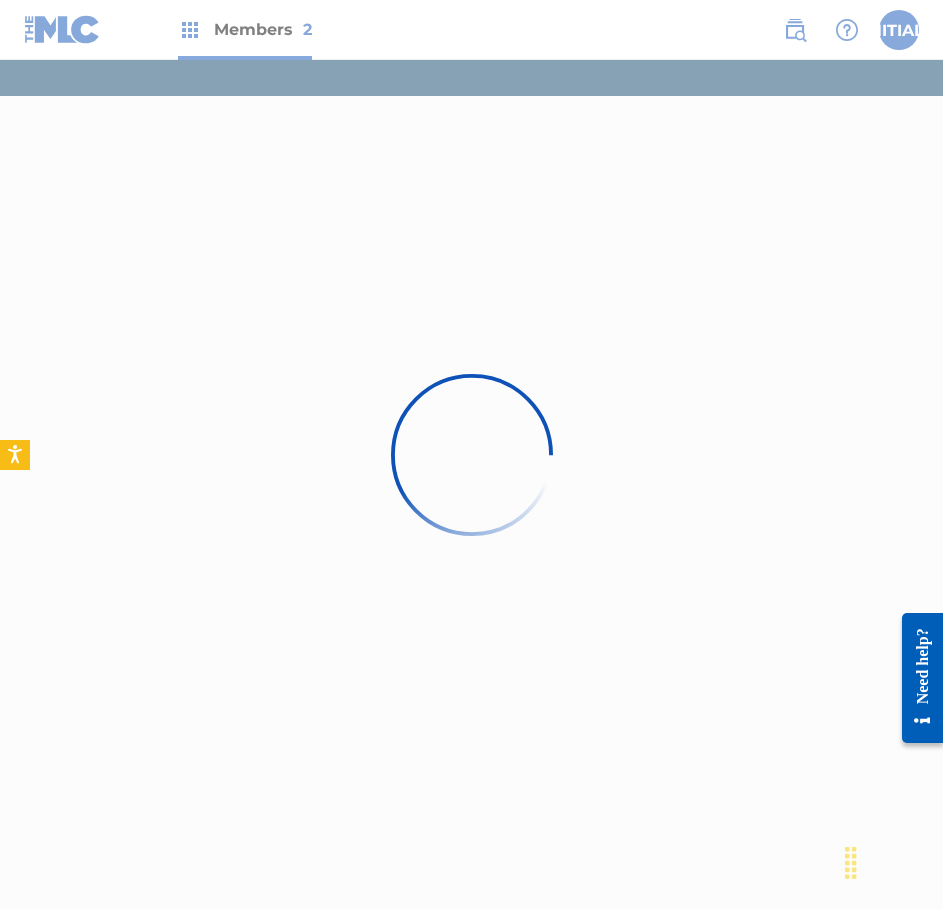 scroll, scrollTop: 0, scrollLeft: 0, axis: both 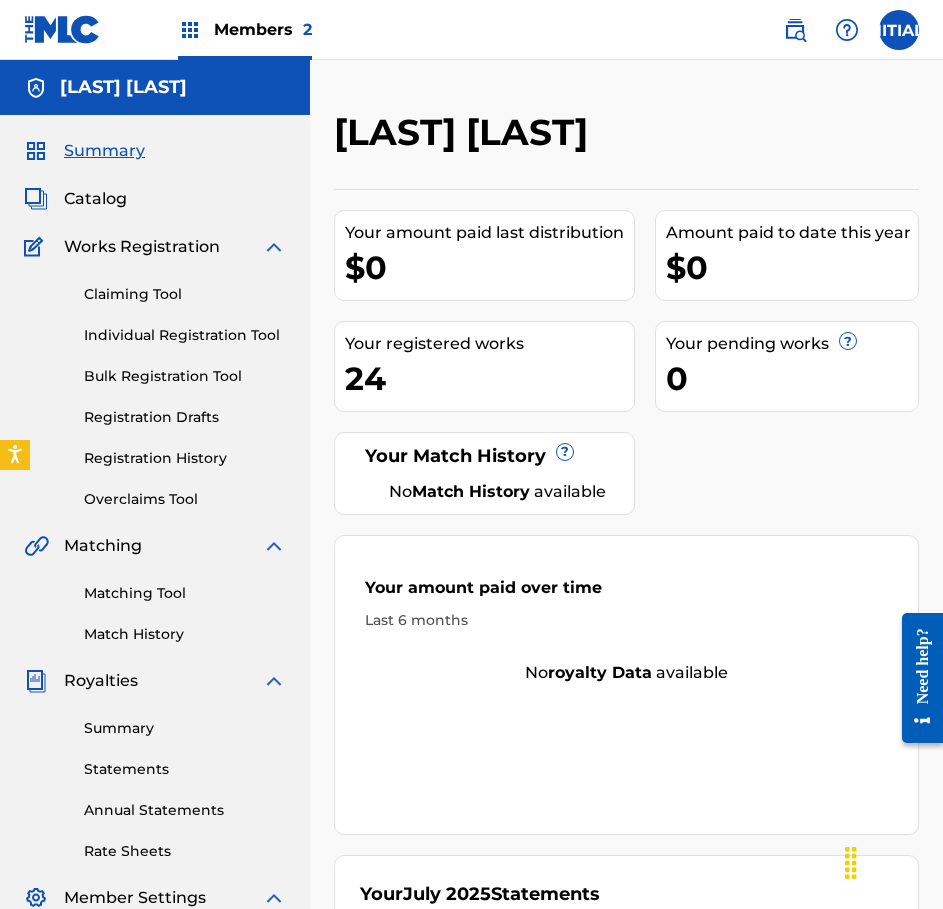 click on "Claiming Tool" at bounding box center (185, 294) 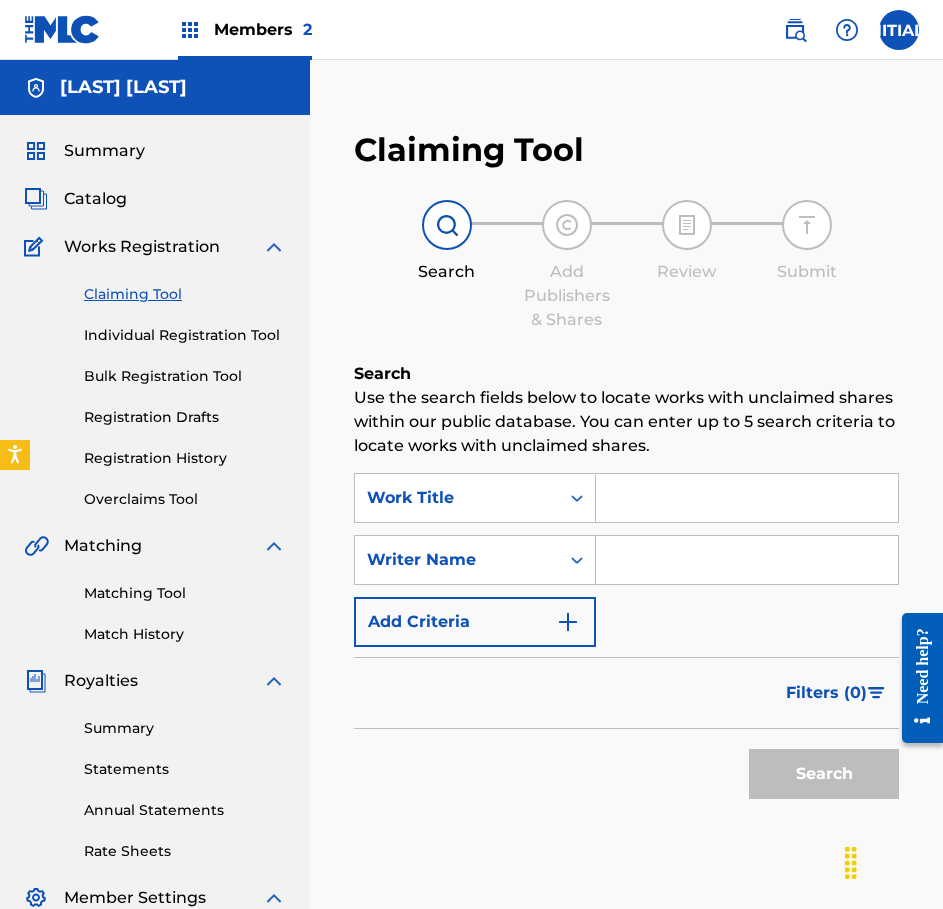 click on "Add Criteria" at bounding box center [475, 622] 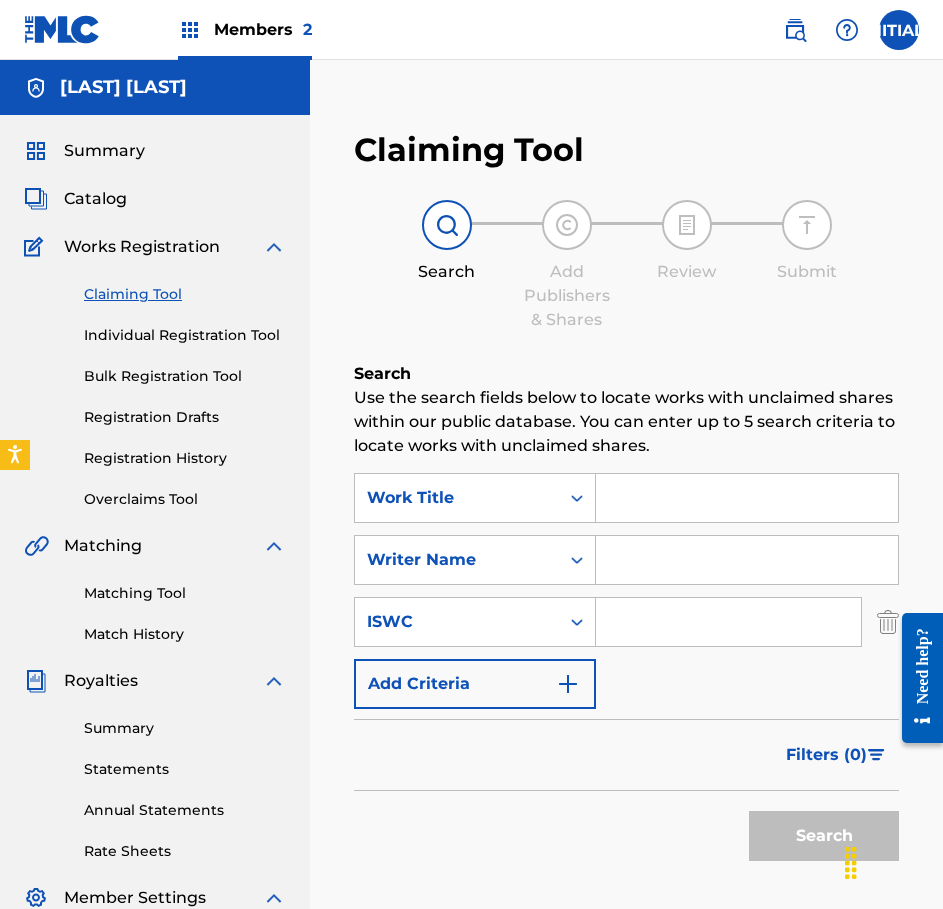 click on "Add Criteria" at bounding box center (475, 684) 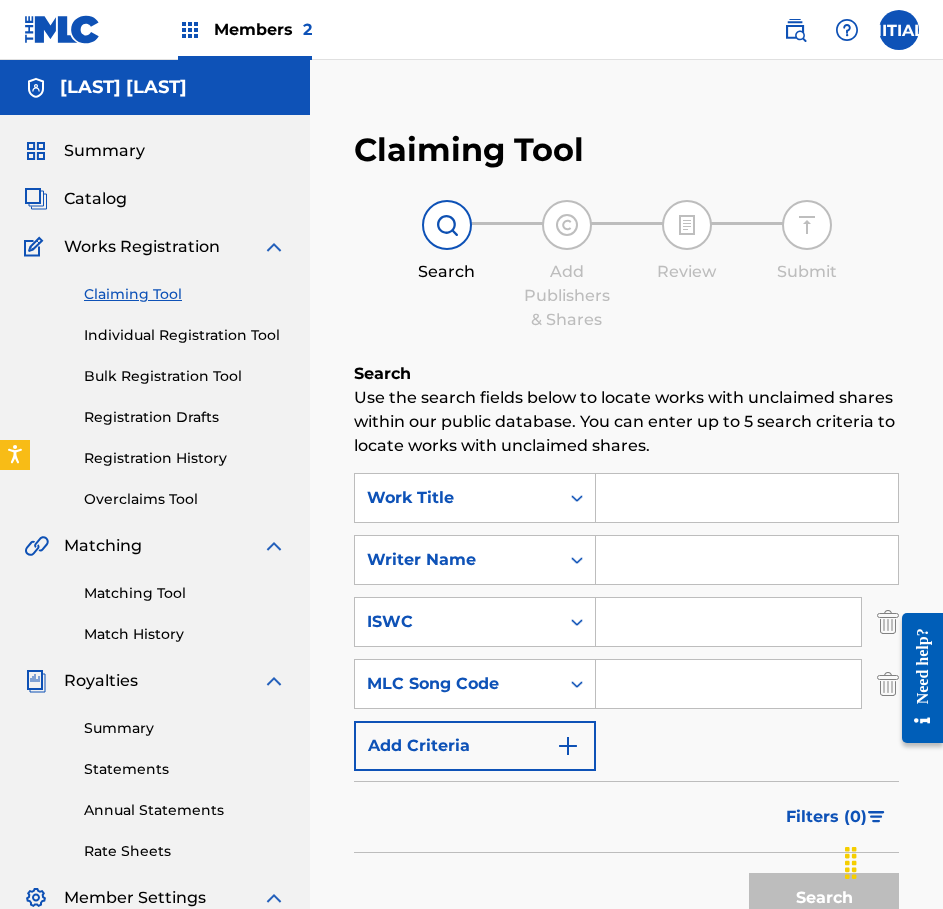 click on "Add Criteria" at bounding box center (475, 746) 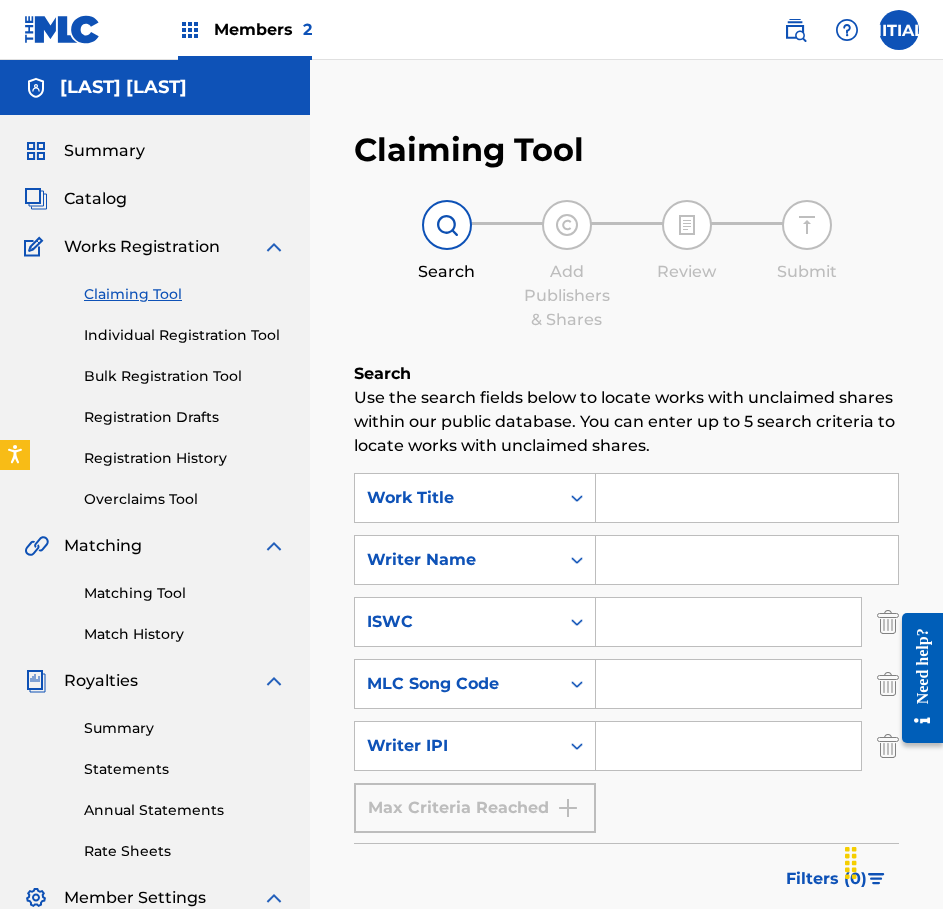 click on "Max Criteria Reached" at bounding box center (475, 808) 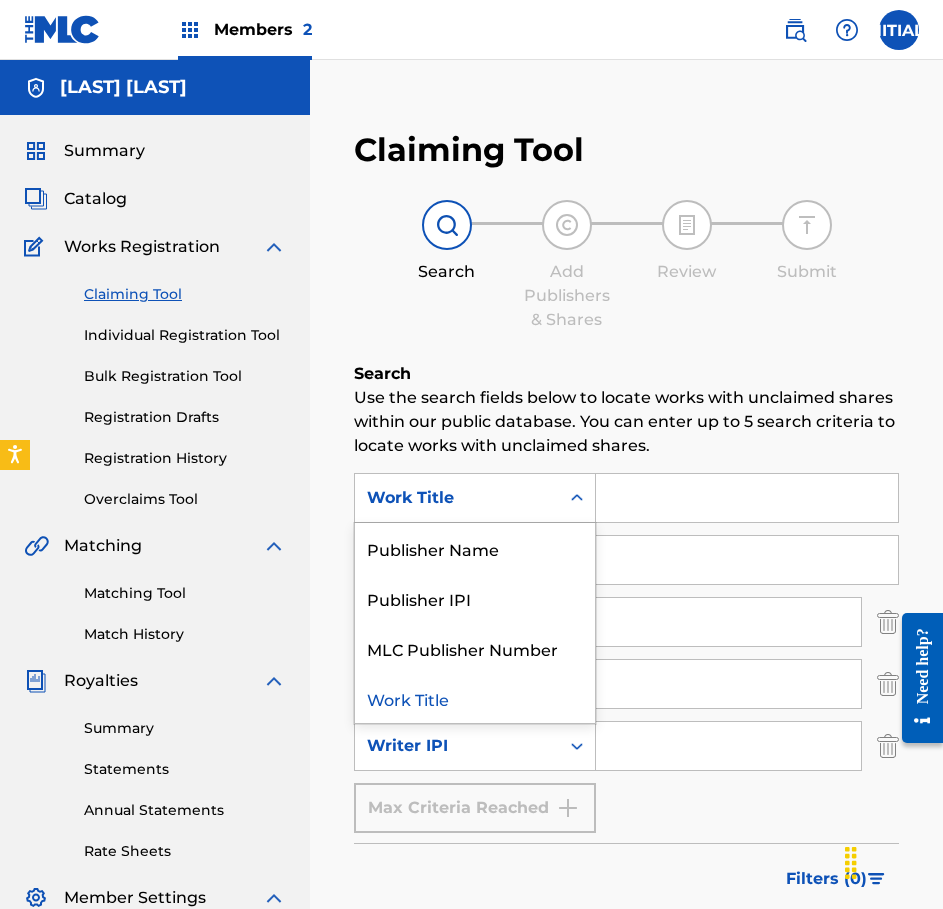click on "Work Title" at bounding box center [457, 498] 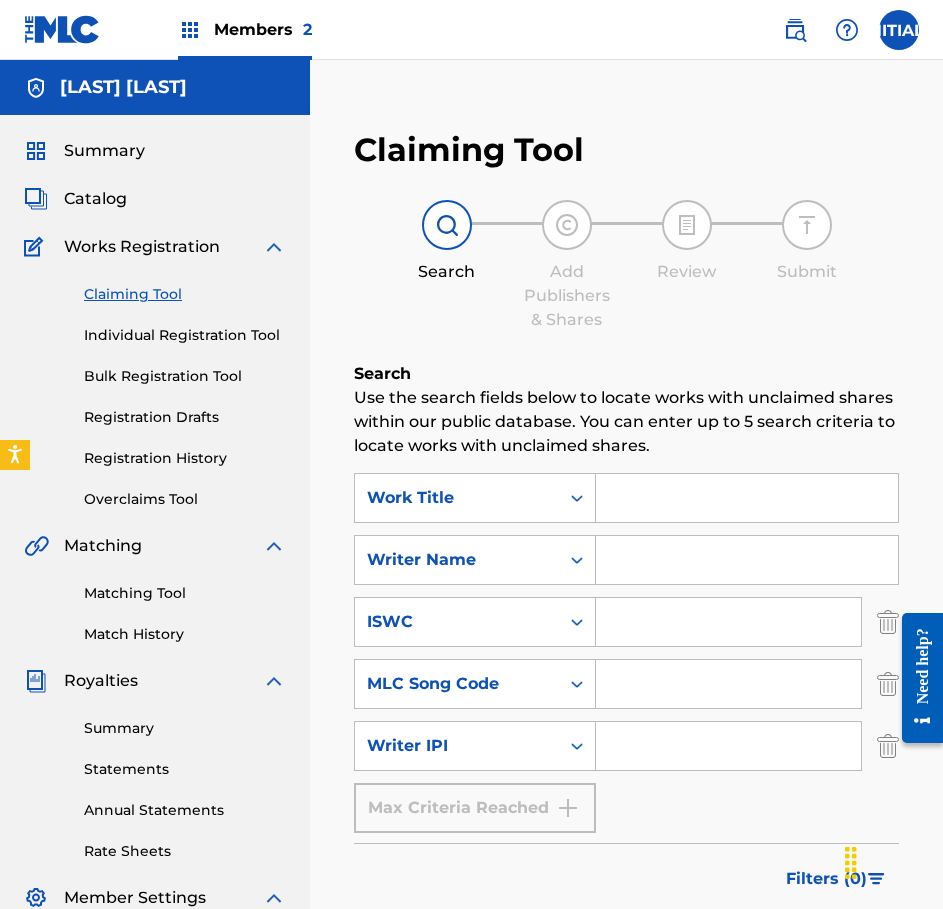 paste on "[NUMBER]" 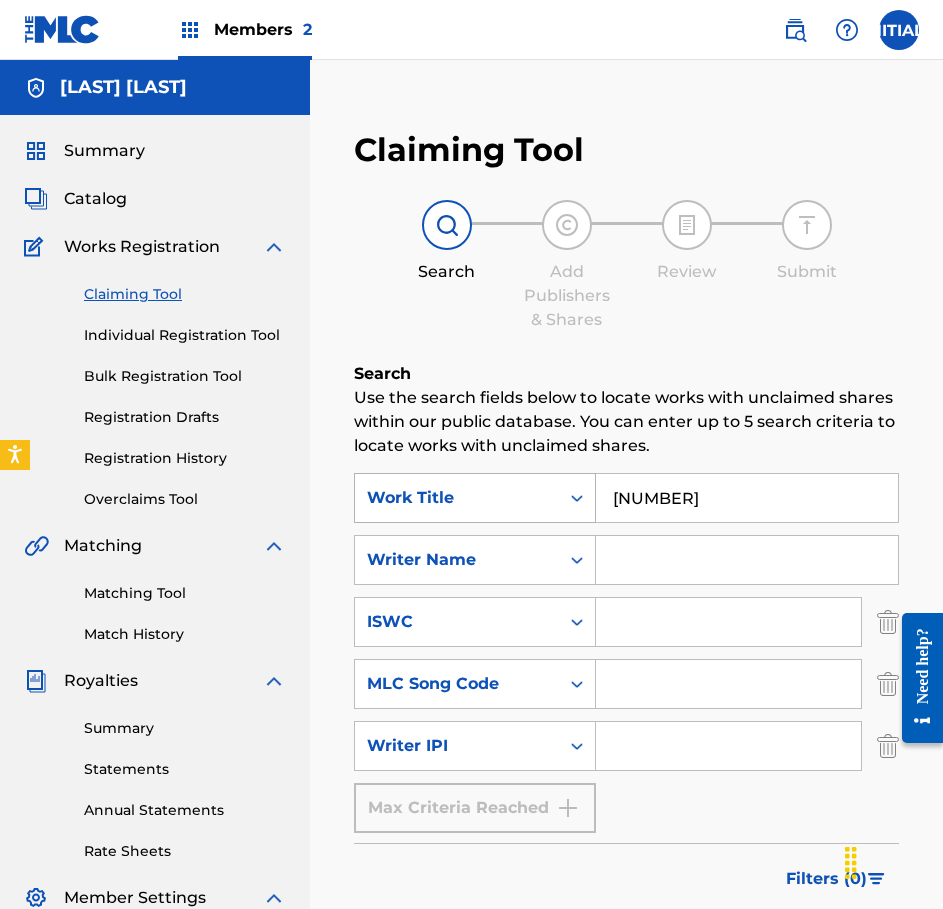 drag, startPoint x: 757, startPoint y: 481, endPoint x: 557, endPoint y: 480, distance: 200.0025 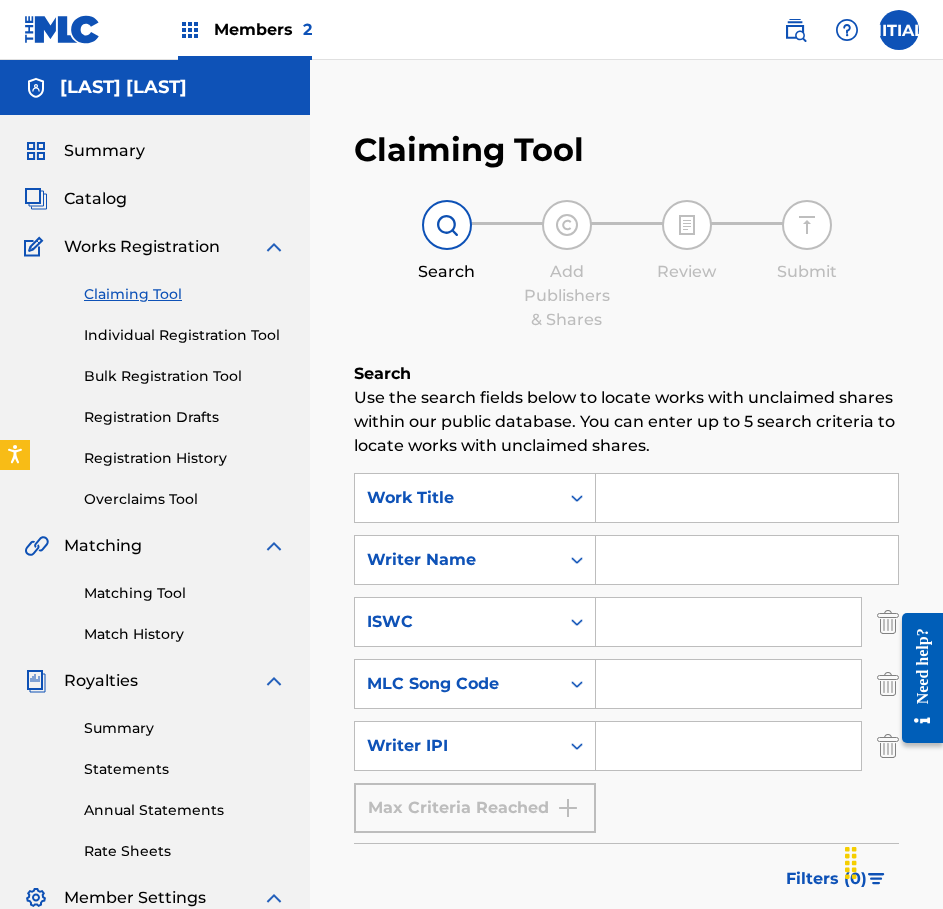 click at bounding box center [888, 684] 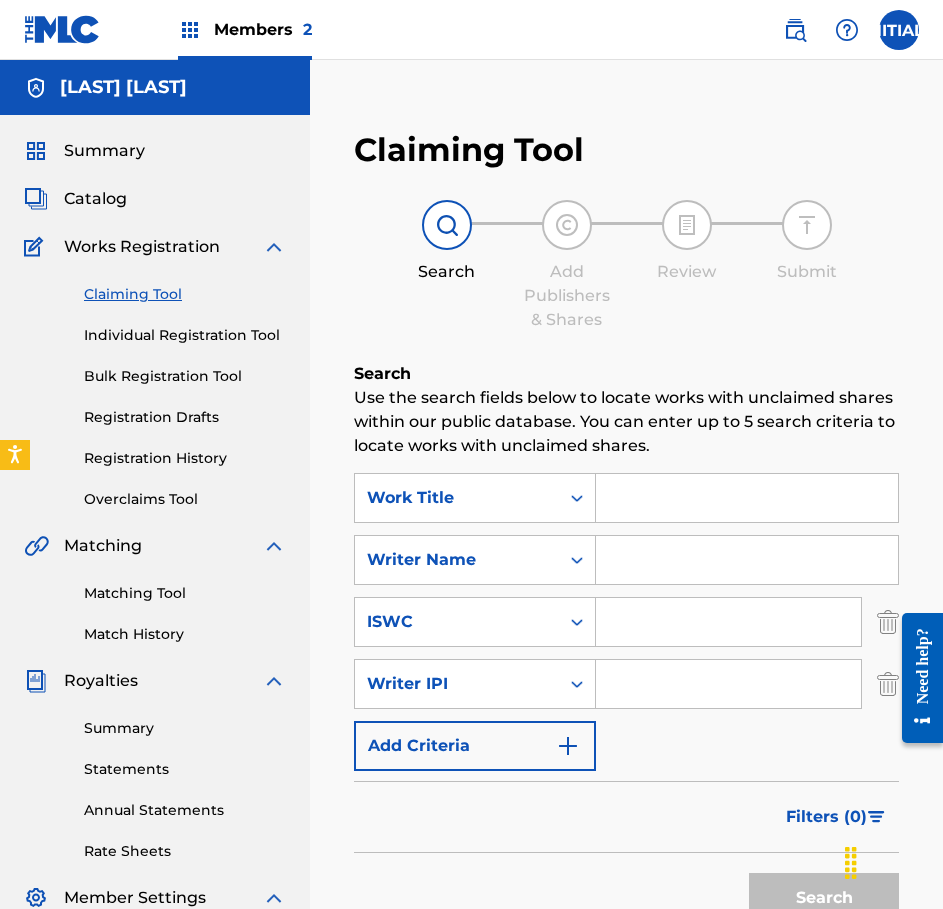 click at bounding box center [888, 684] 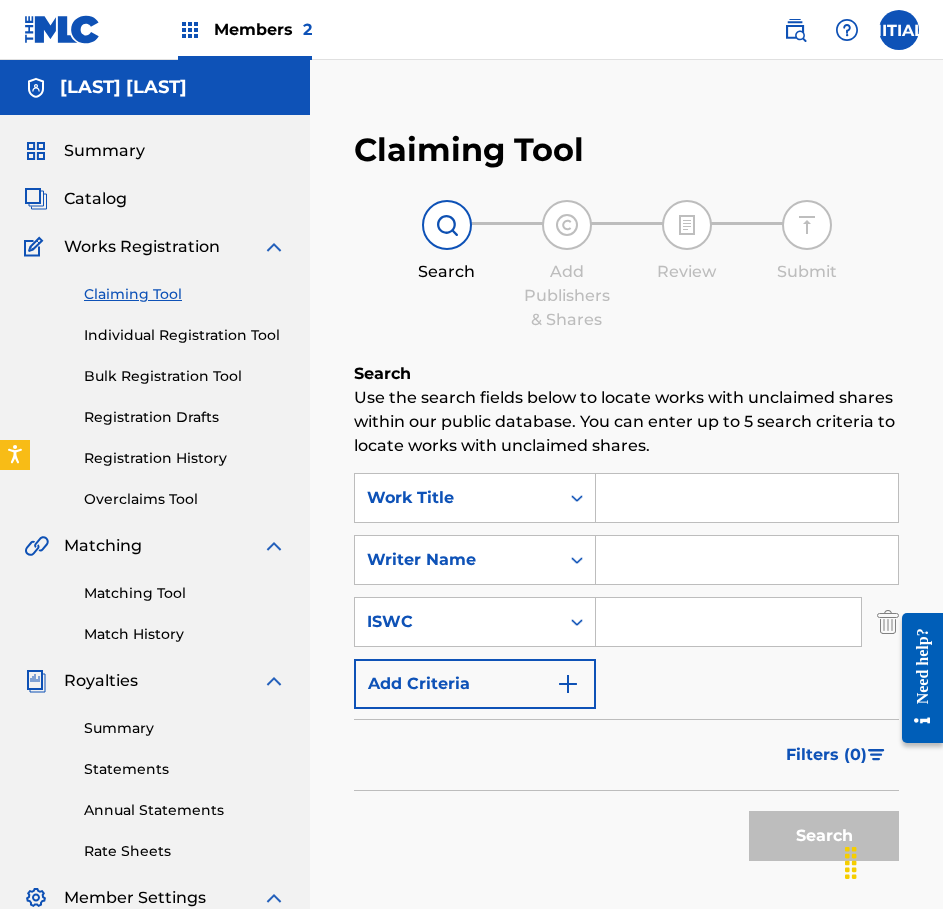 click at bounding box center [888, 622] 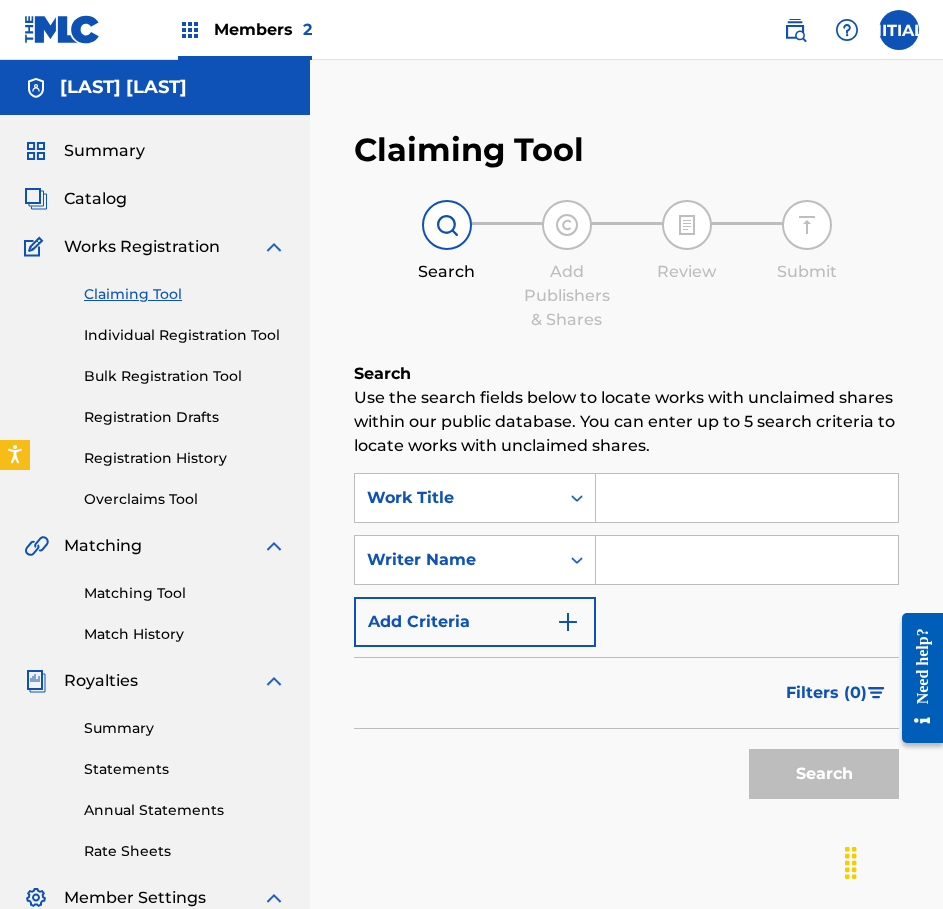 click on "Matching Tool" at bounding box center [185, 593] 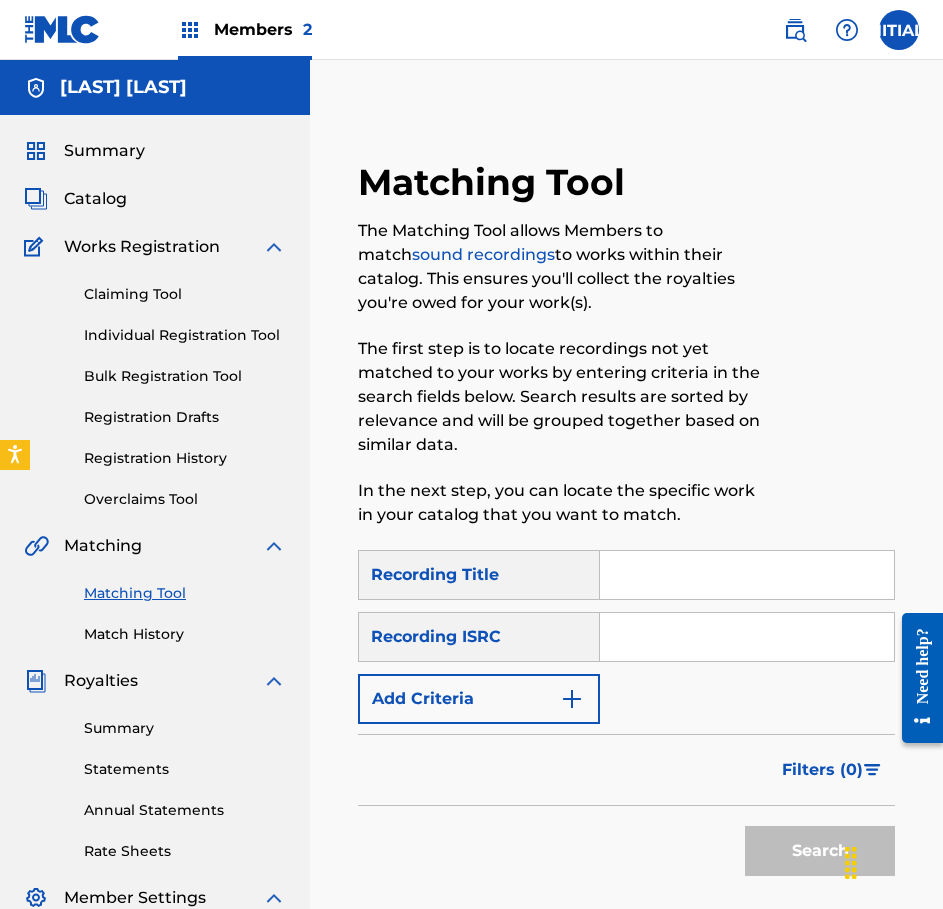 click at bounding box center (747, 575) 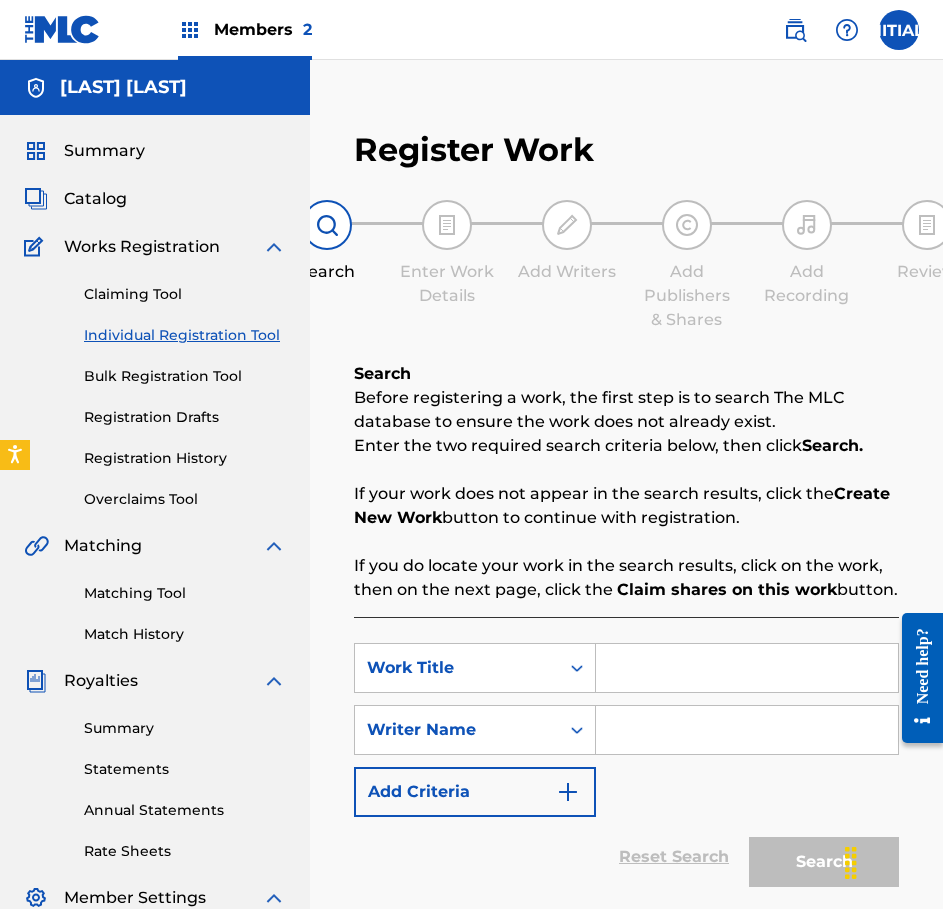click at bounding box center (747, 668) 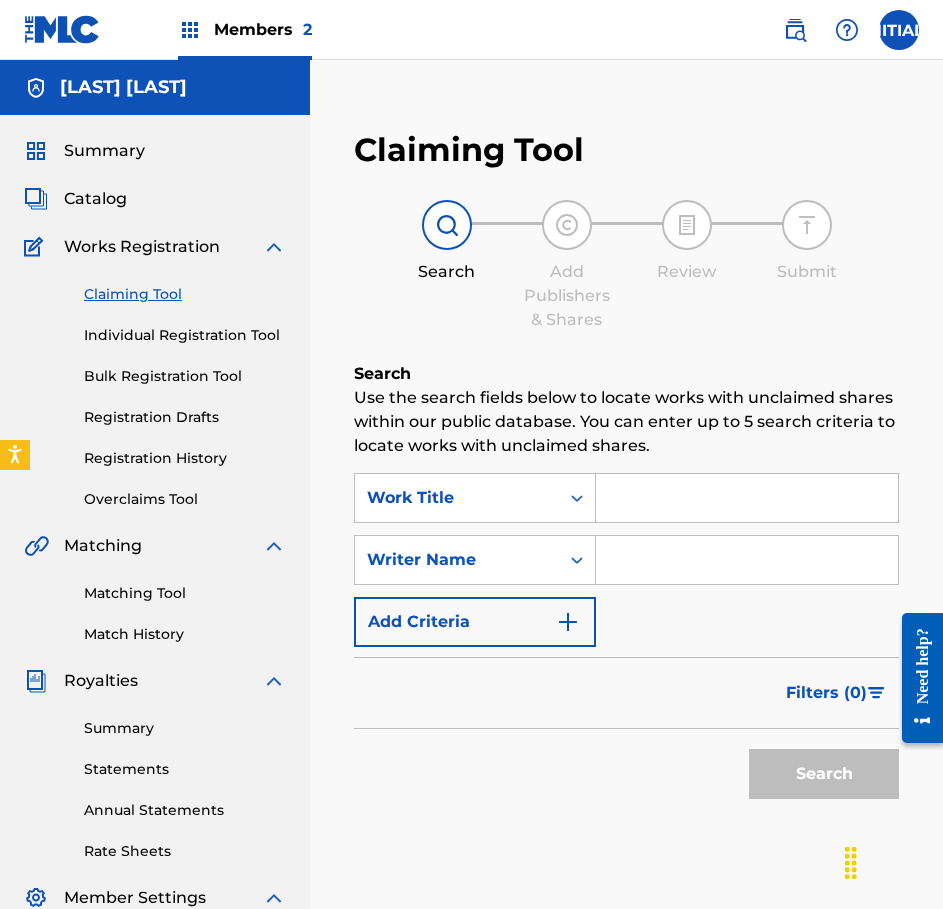 click at bounding box center [747, 498] 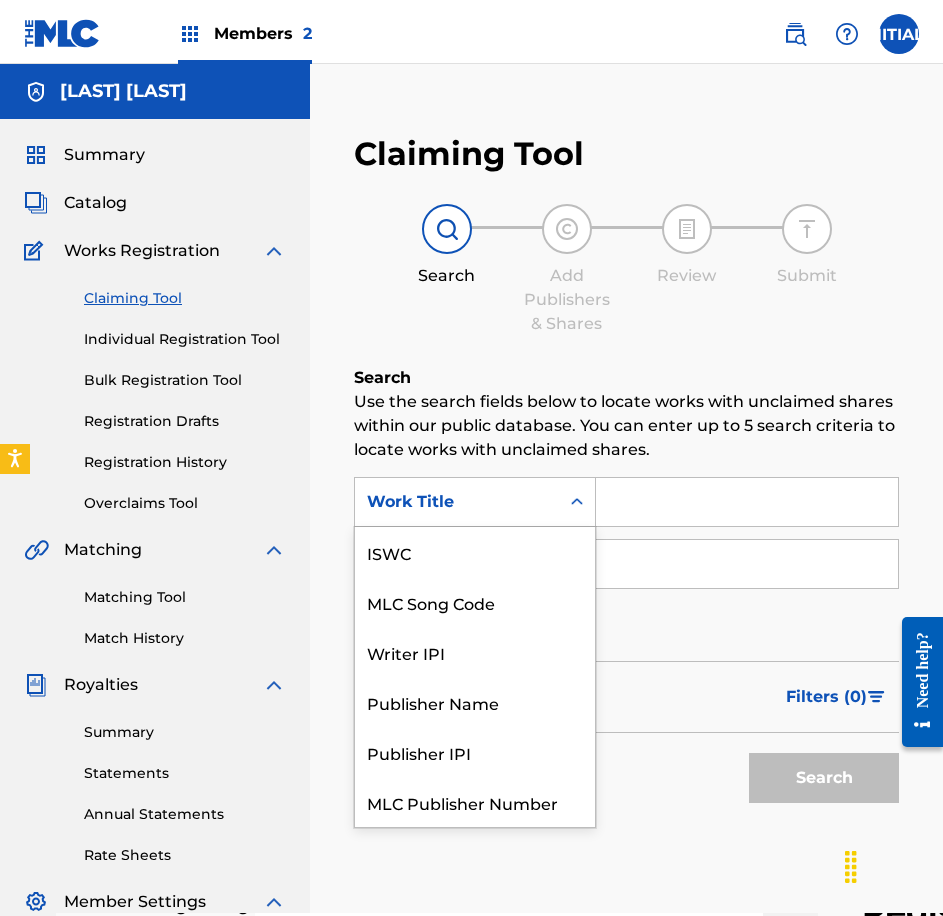 scroll, scrollTop: 50, scrollLeft: 0, axis: vertical 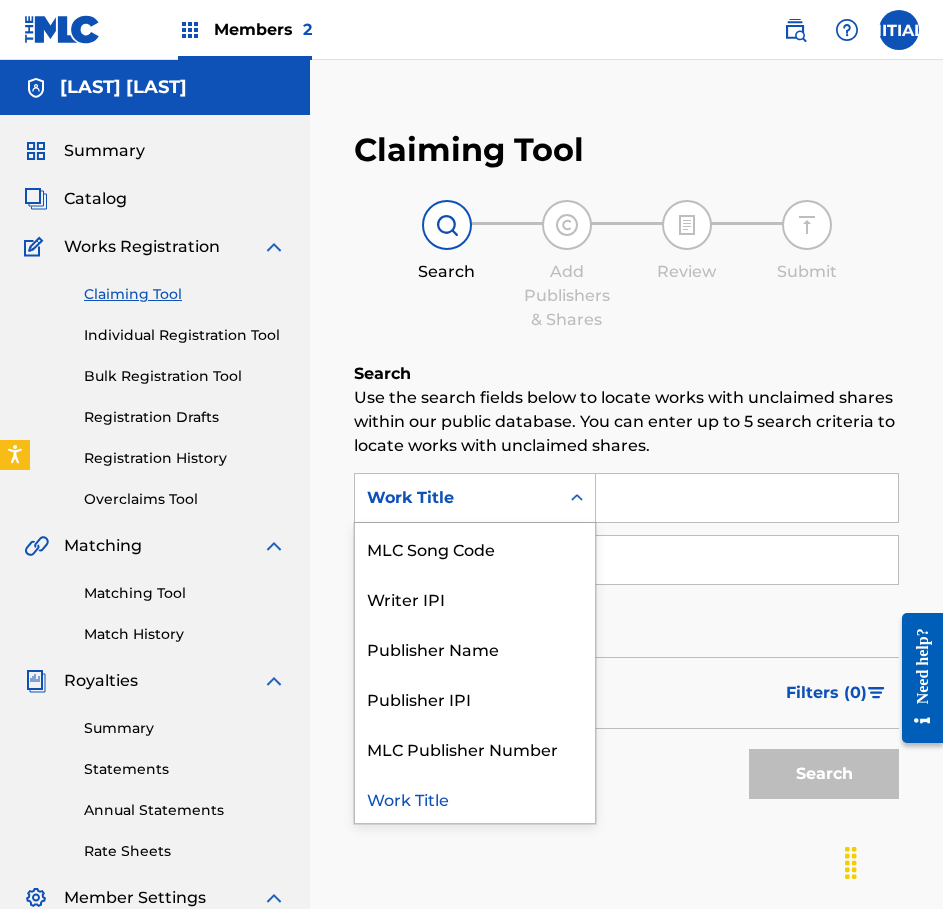 click at bounding box center [577, 498] 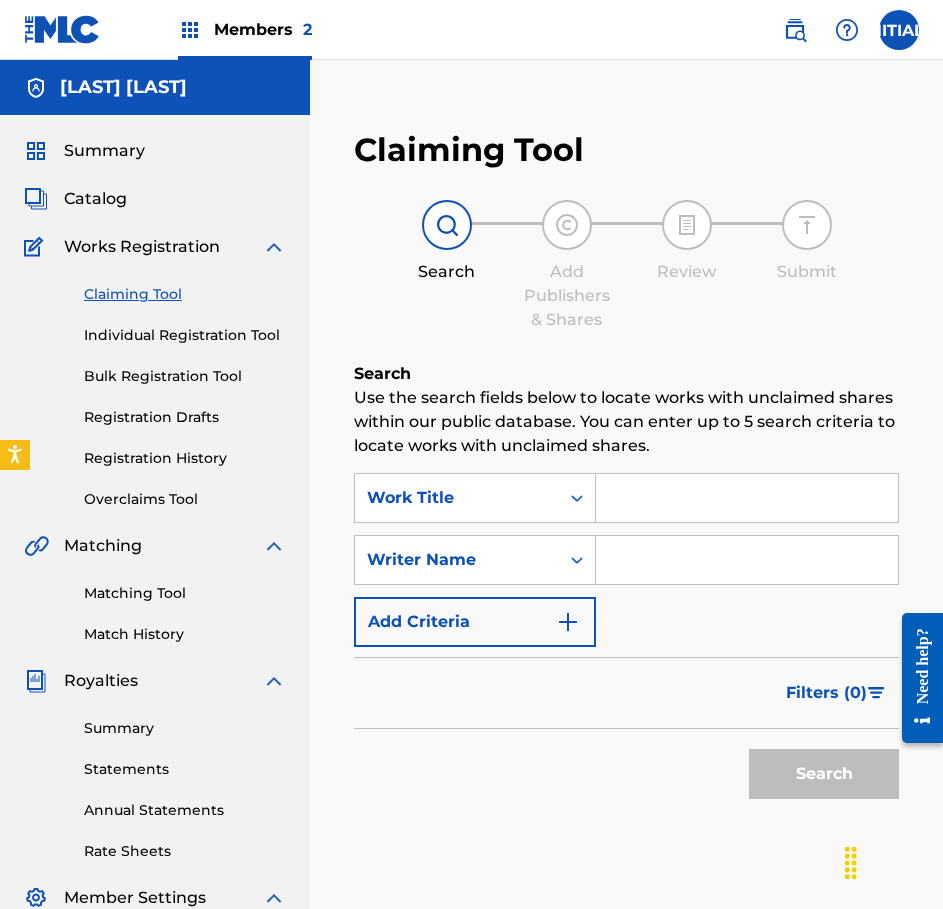 click at bounding box center (577, 498) 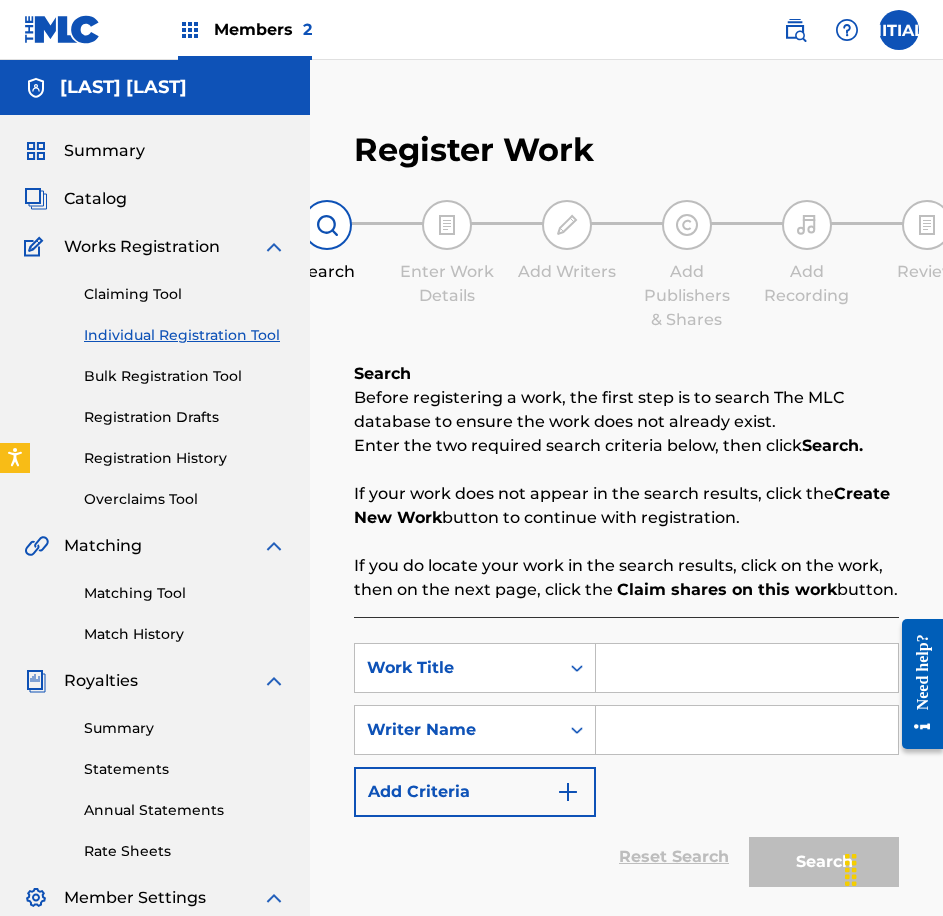 click at bounding box center (747, 668) 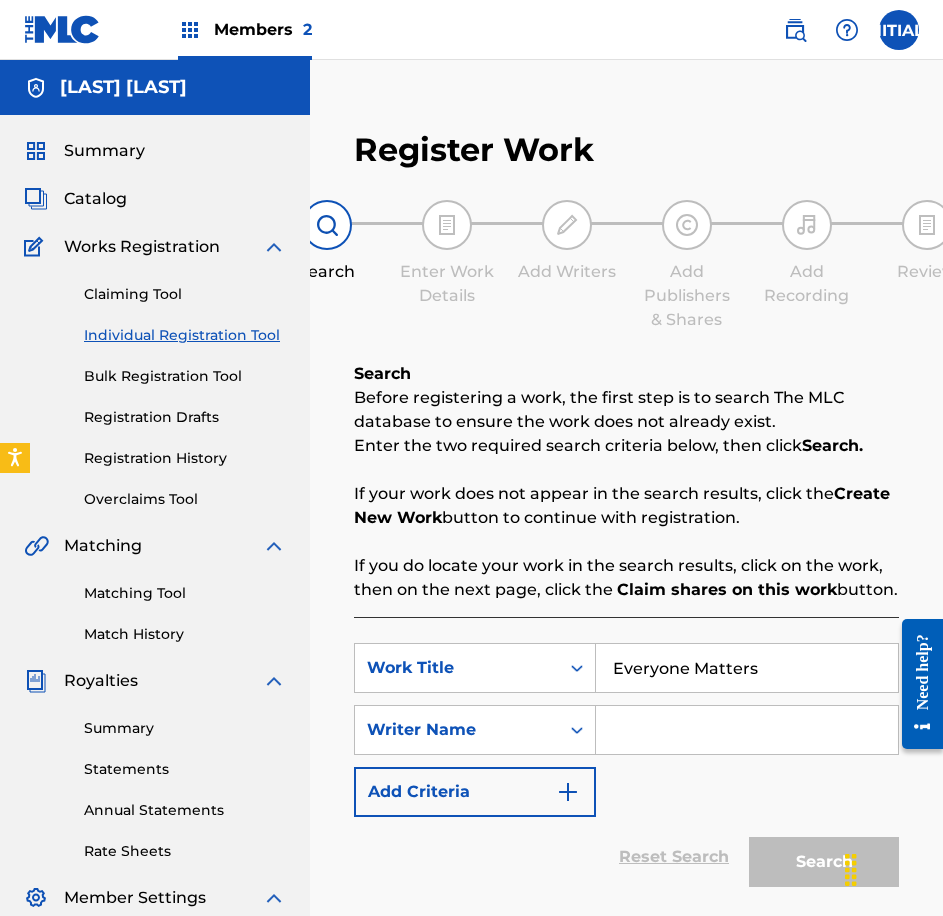 type on "Everyone Matters" 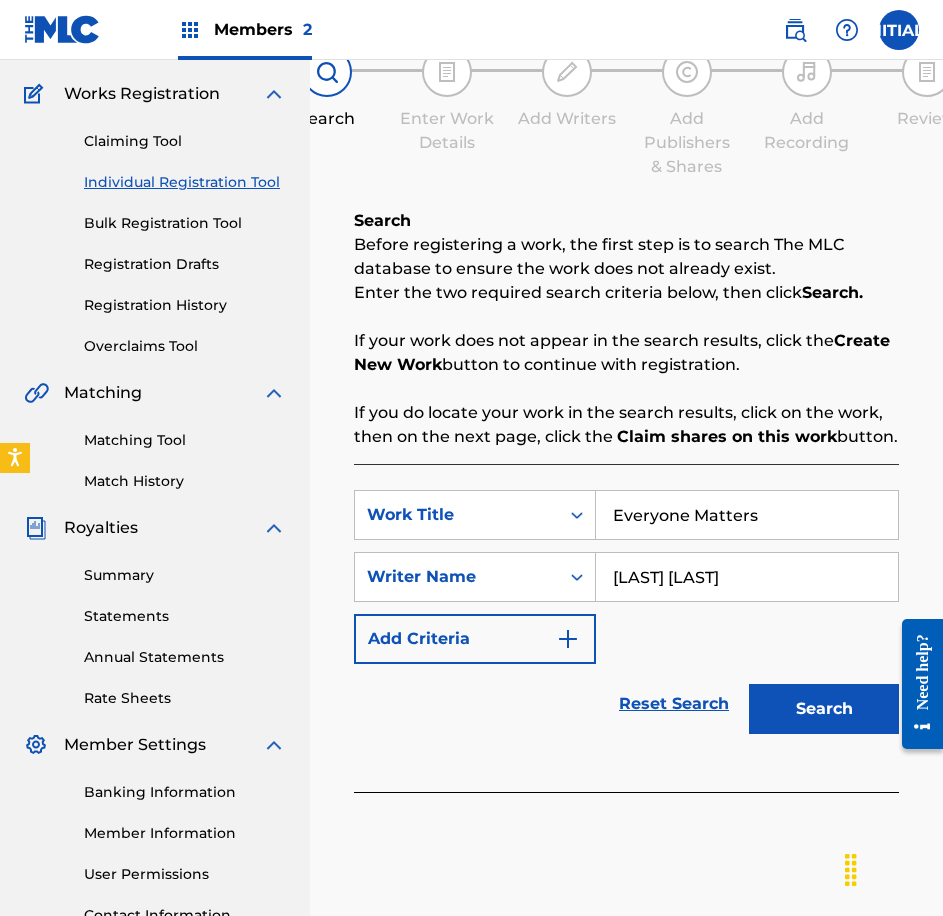 scroll, scrollTop: 200, scrollLeft: 0, axis: vertical 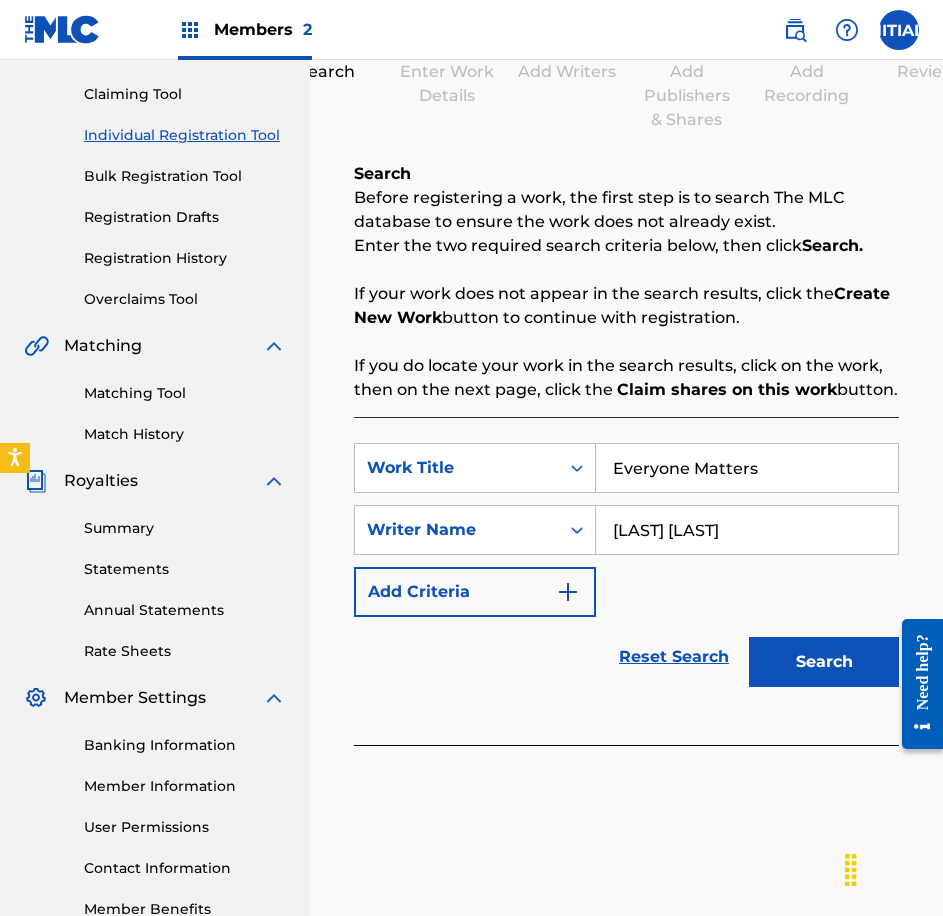 click on "Search" at bounding box center (824, 662) 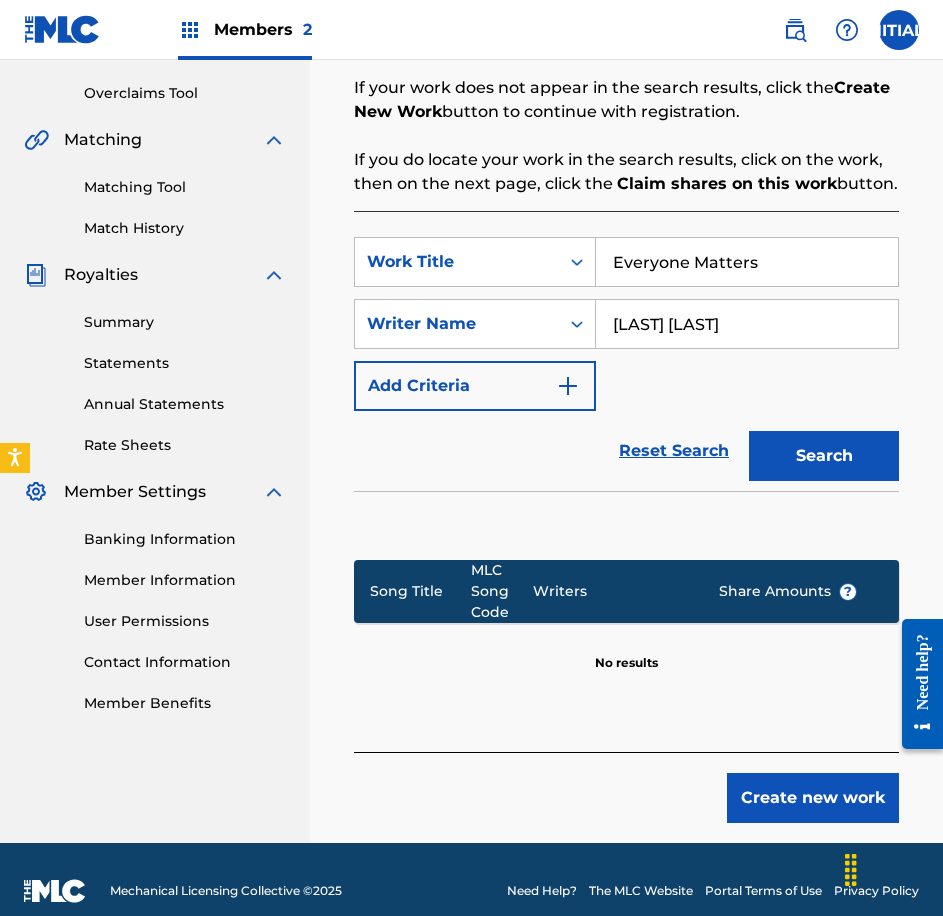 scroll, scrollTop: 429, scrollLeft: 0, axis: vertical 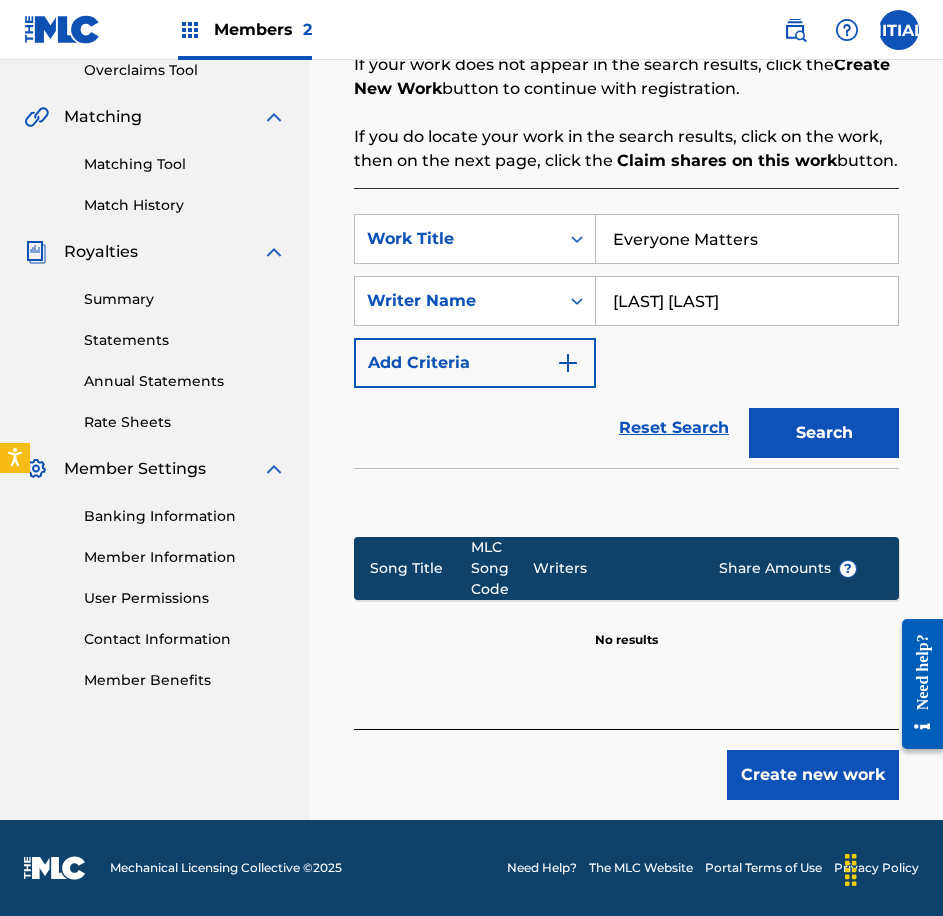 click on "Create new work" at bounding box center (813, 775) 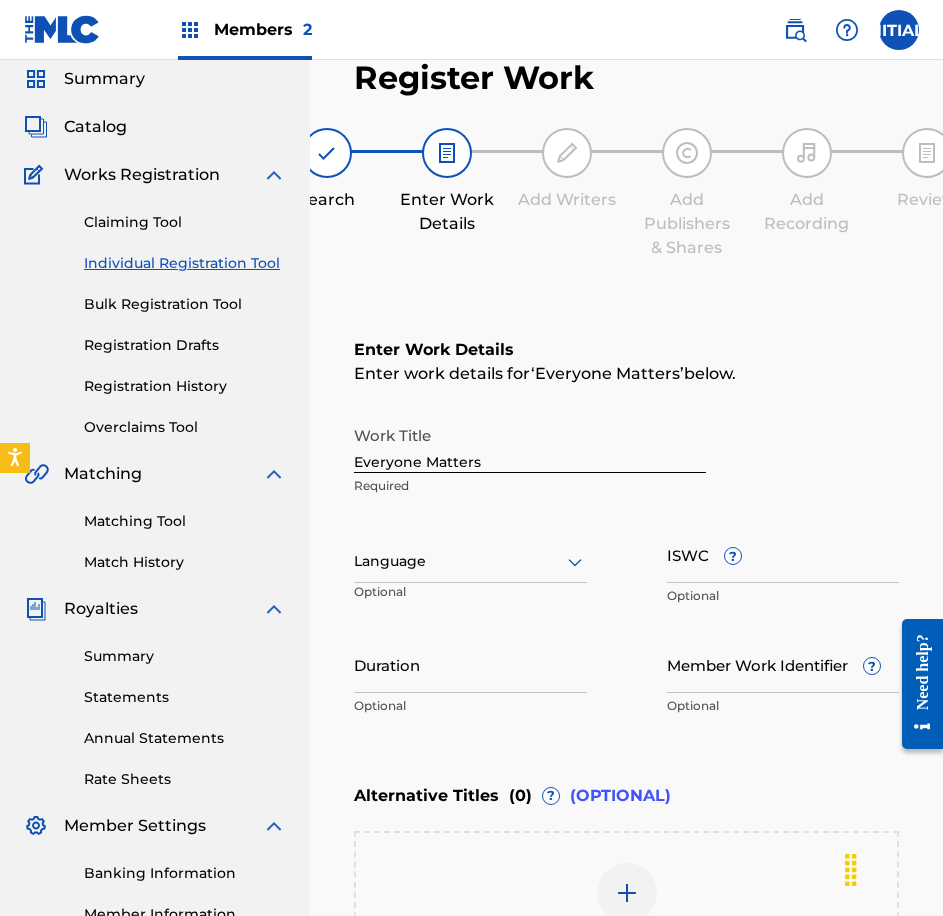 scroll, scrollTop: 172, scrollLeft: 0, axis: vertical 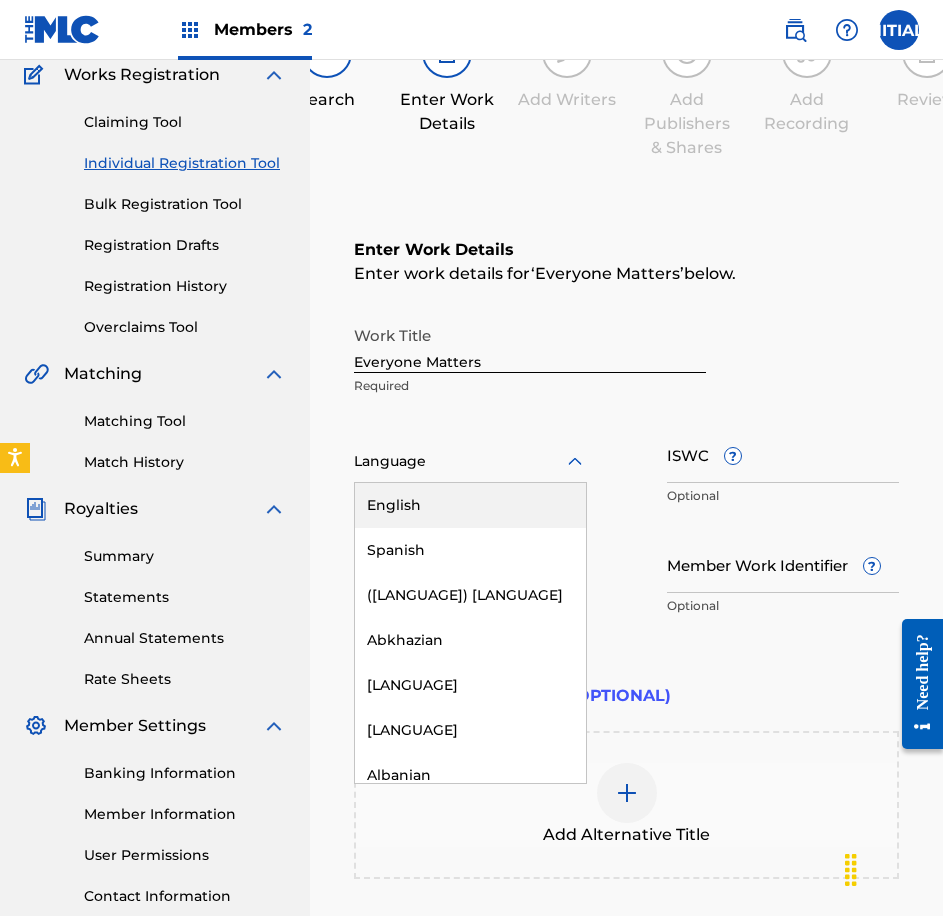 click 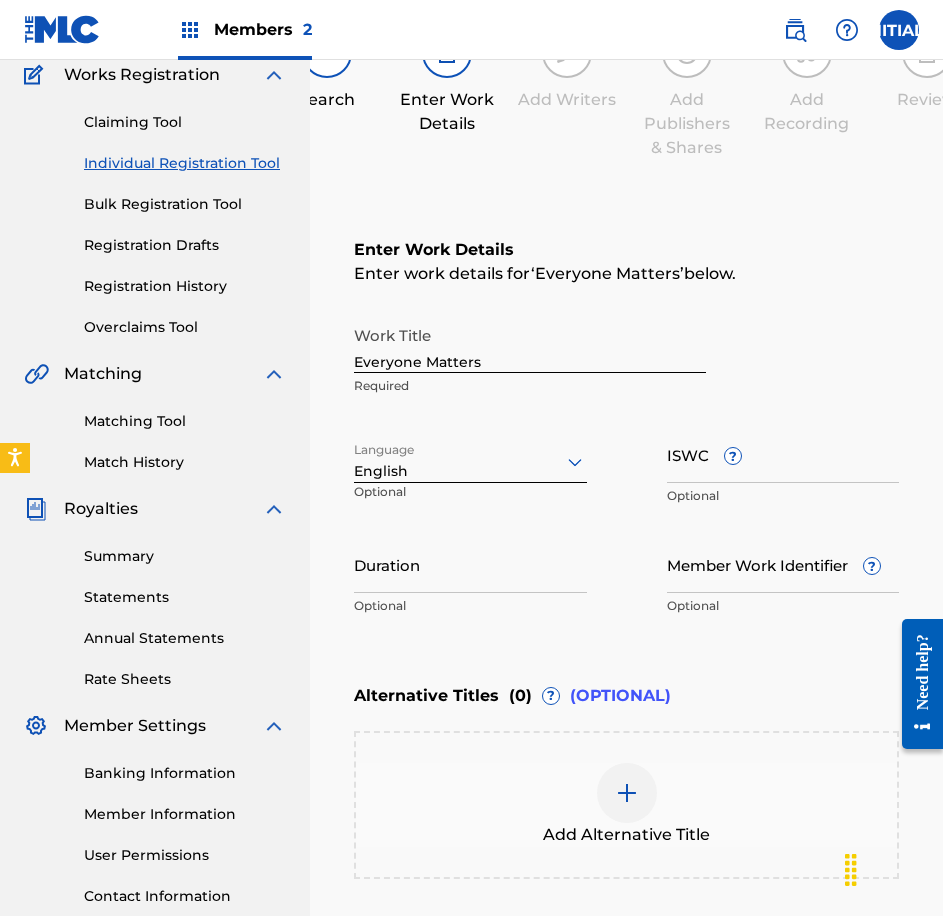 click on "Duration" at bounding box center [470, 564] 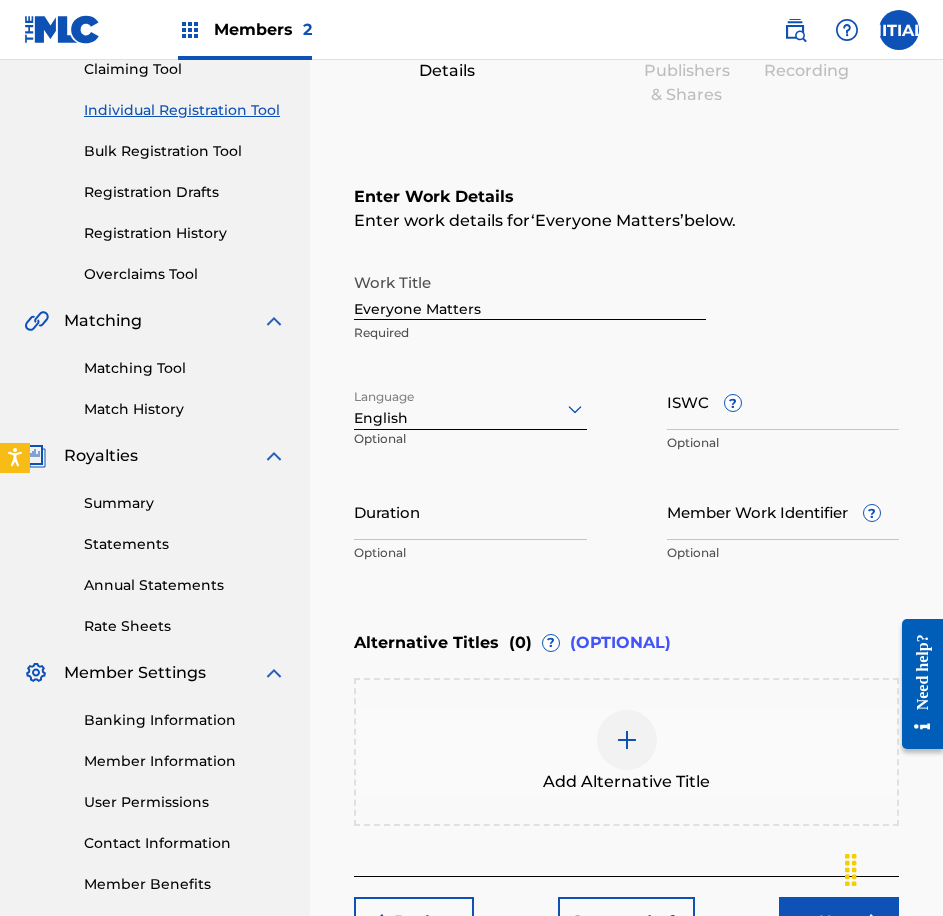 scroll, scrollTop: 372, scrollLeft: 0, axis: vertical 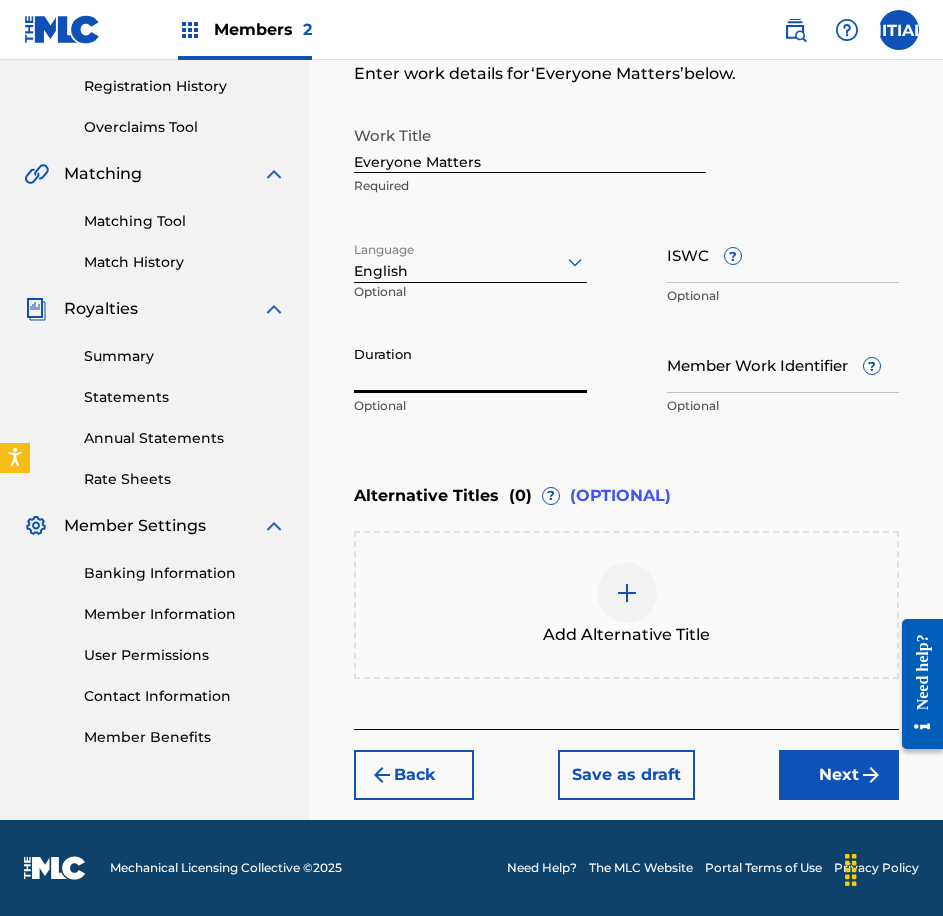 click on "Duration" at bounding box center (470, 364) 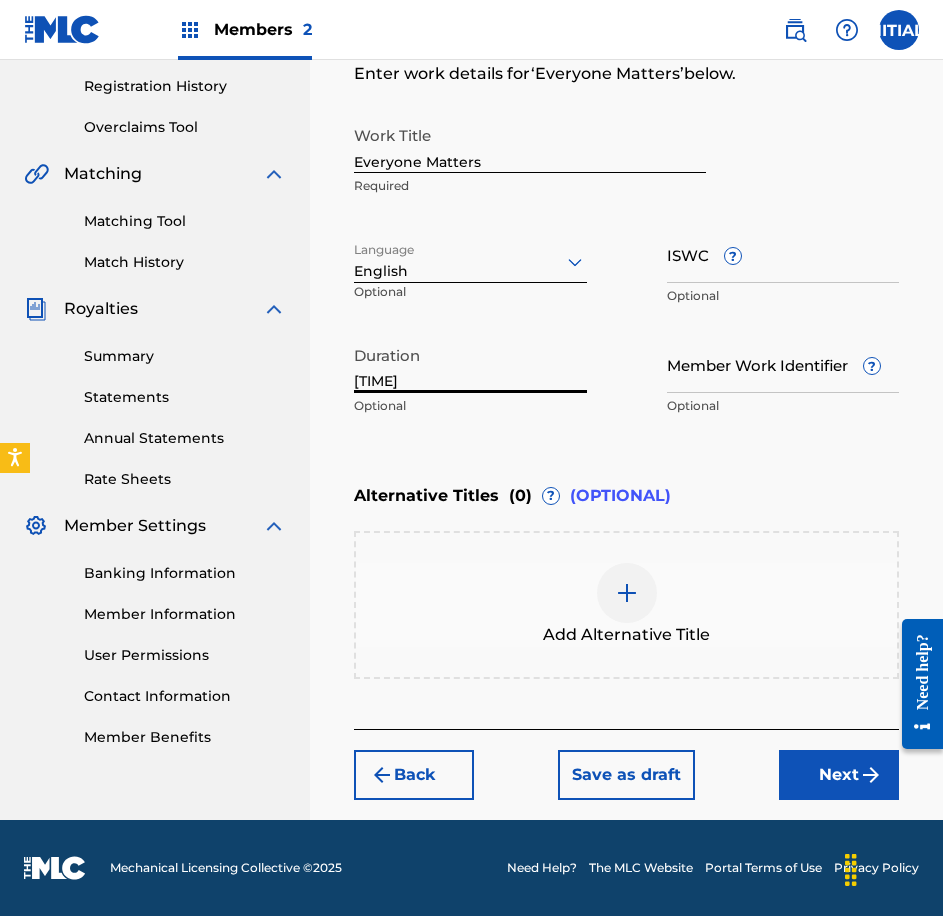 type on "[TIME]" 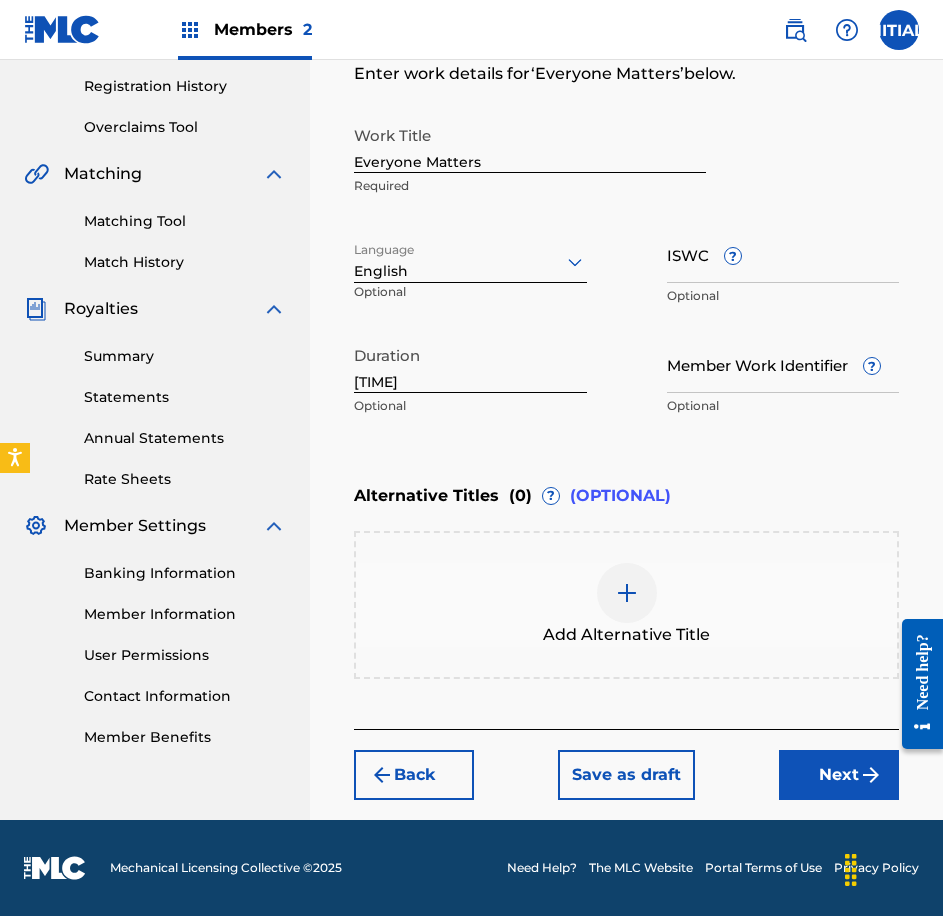 click at bounding box center [871, 775] 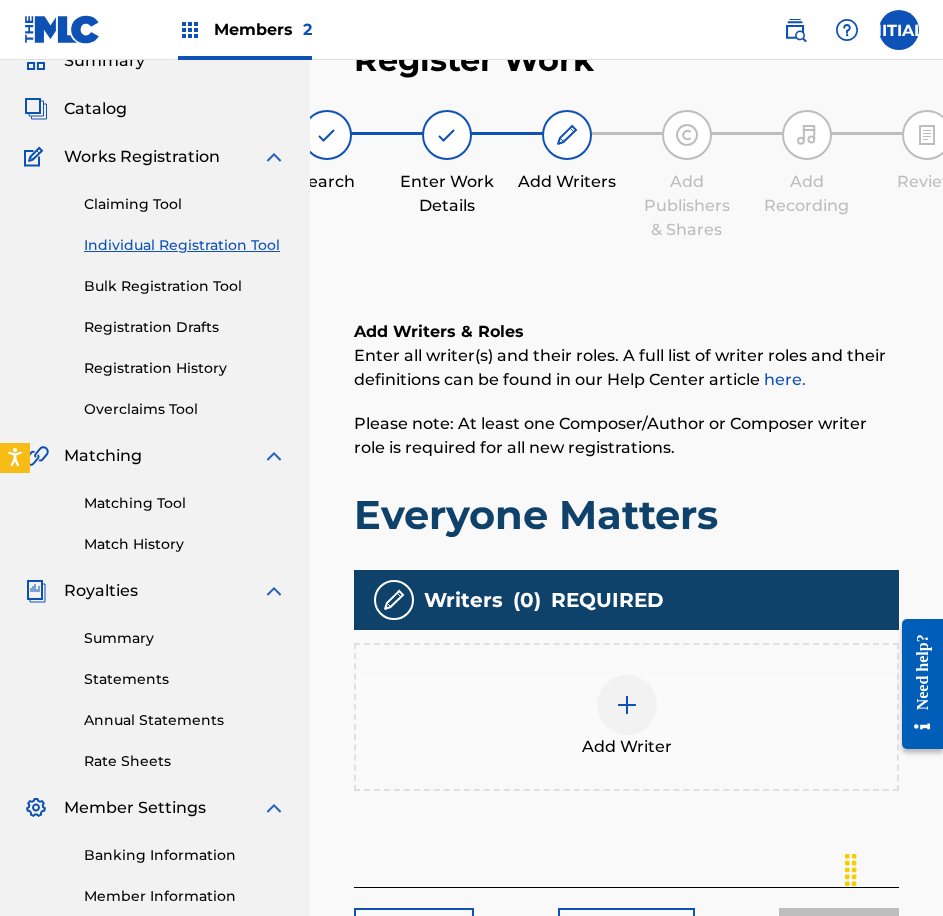 scroll, scrollTop: 290, scrollLeft: 0, axis: vertical 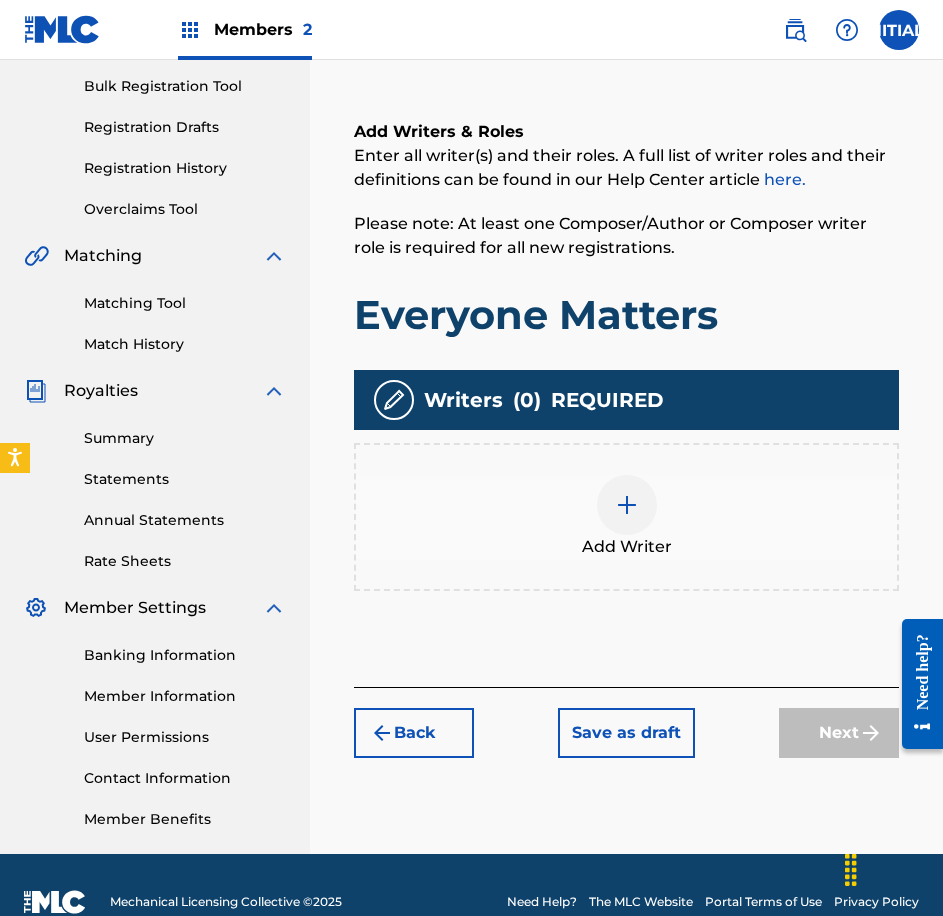 click at bounding box center [627, 505] 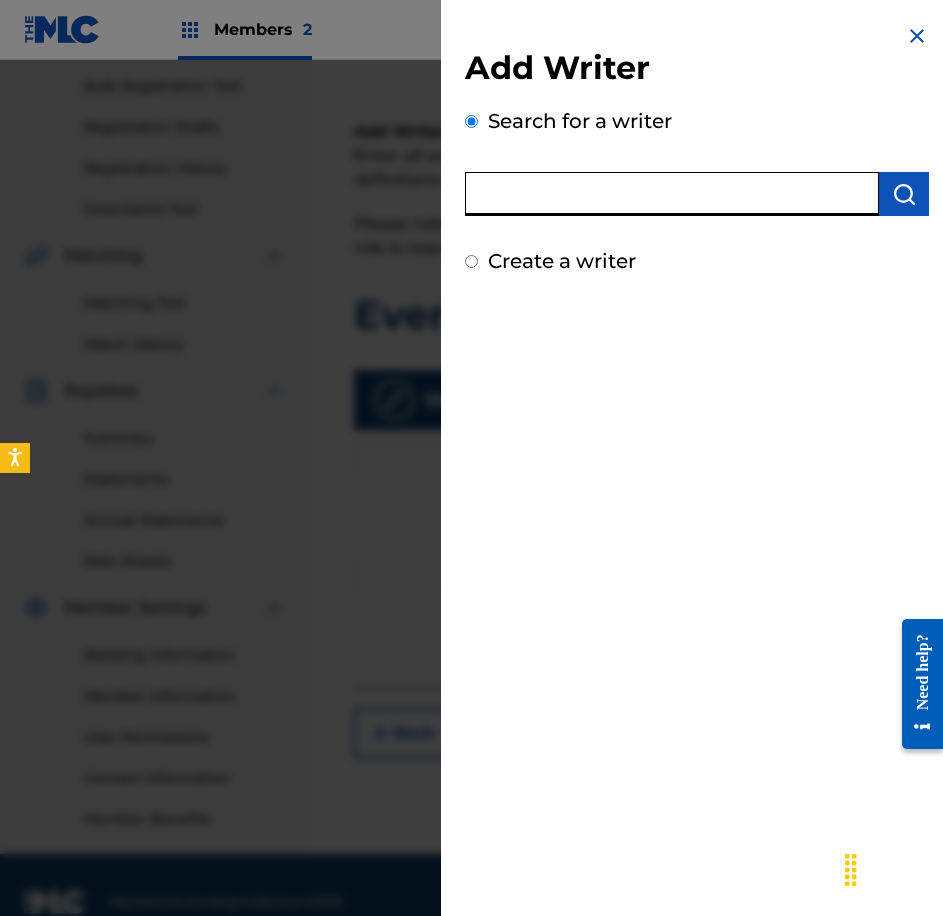 click at bounding box center (672, 194) 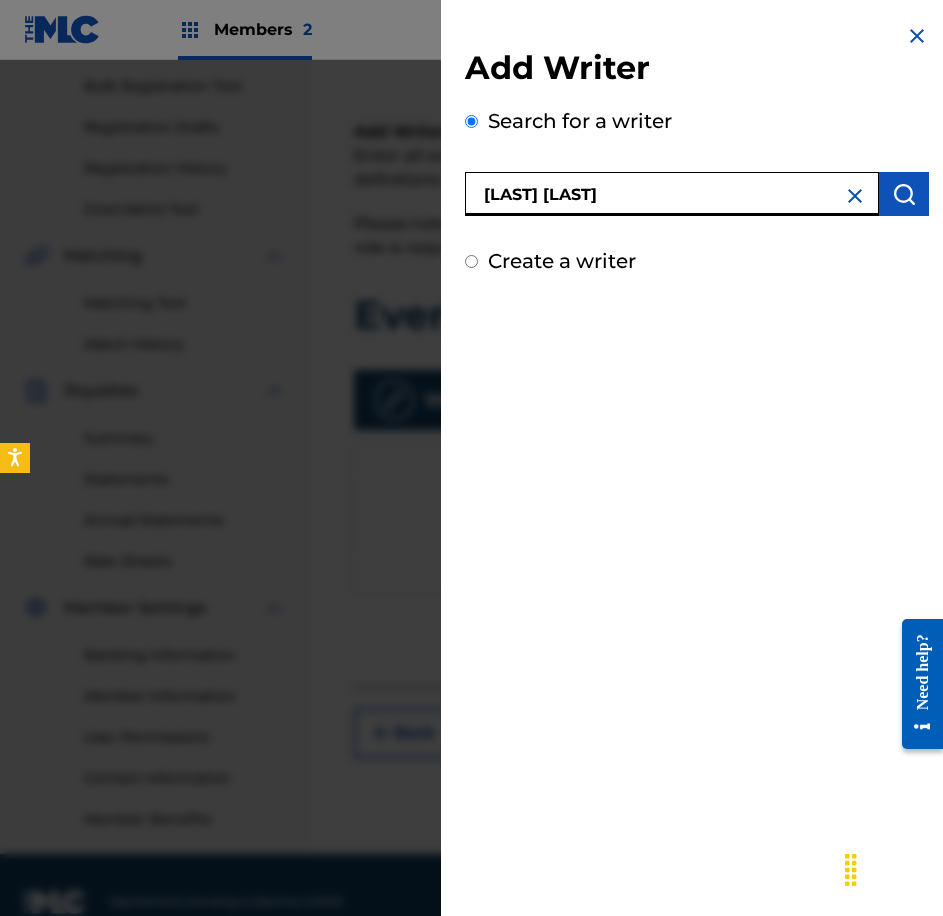 type on "[LAST] [LAST]" 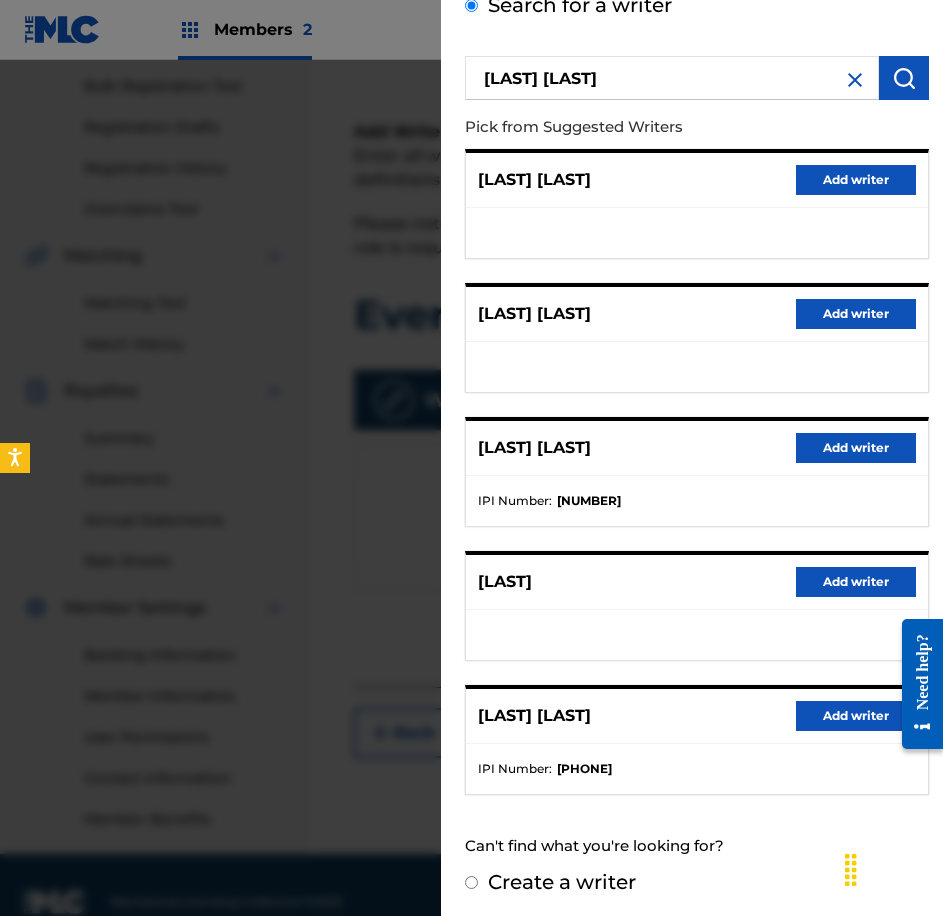 scroll, scrollTop: 121, scrollLeft: 0, axis: vertical 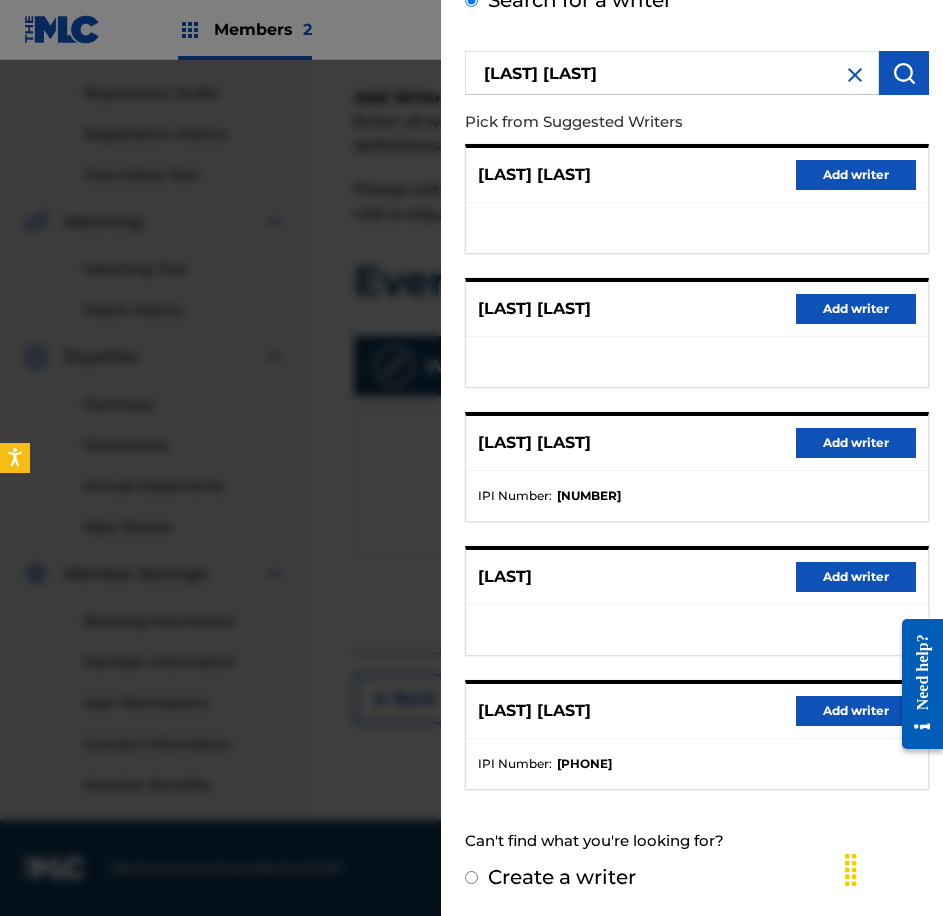 click on "Add writer" at bounding box center (856, 711) 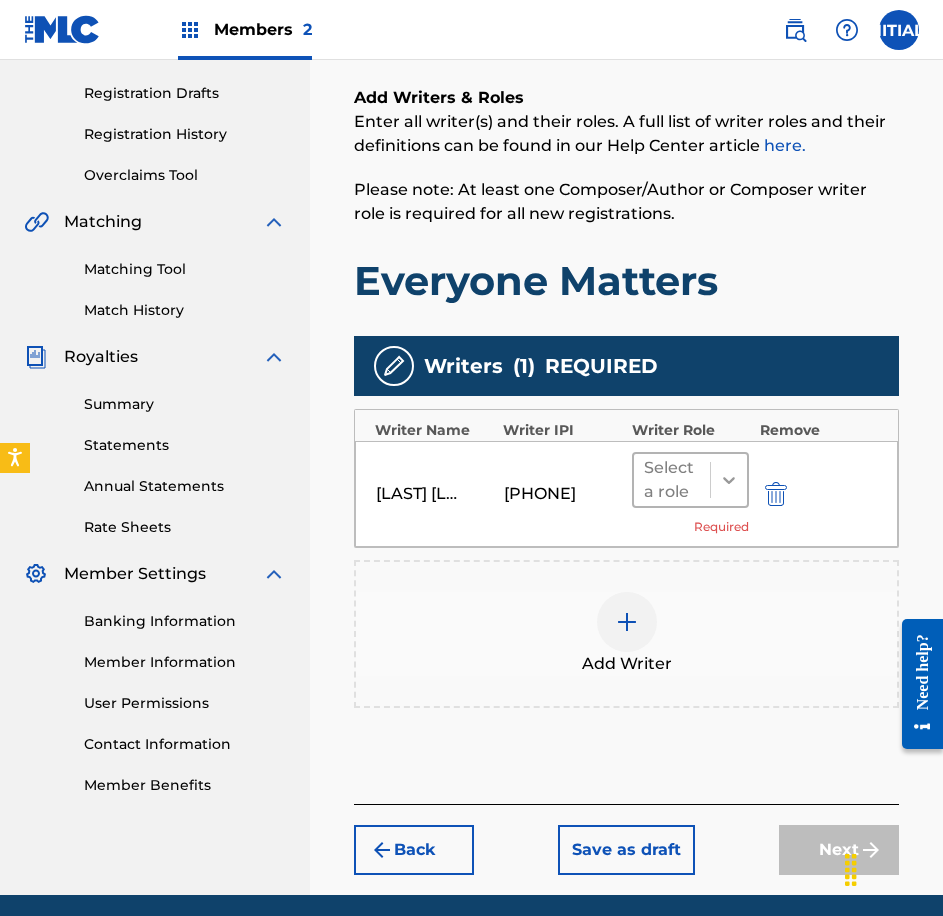 click 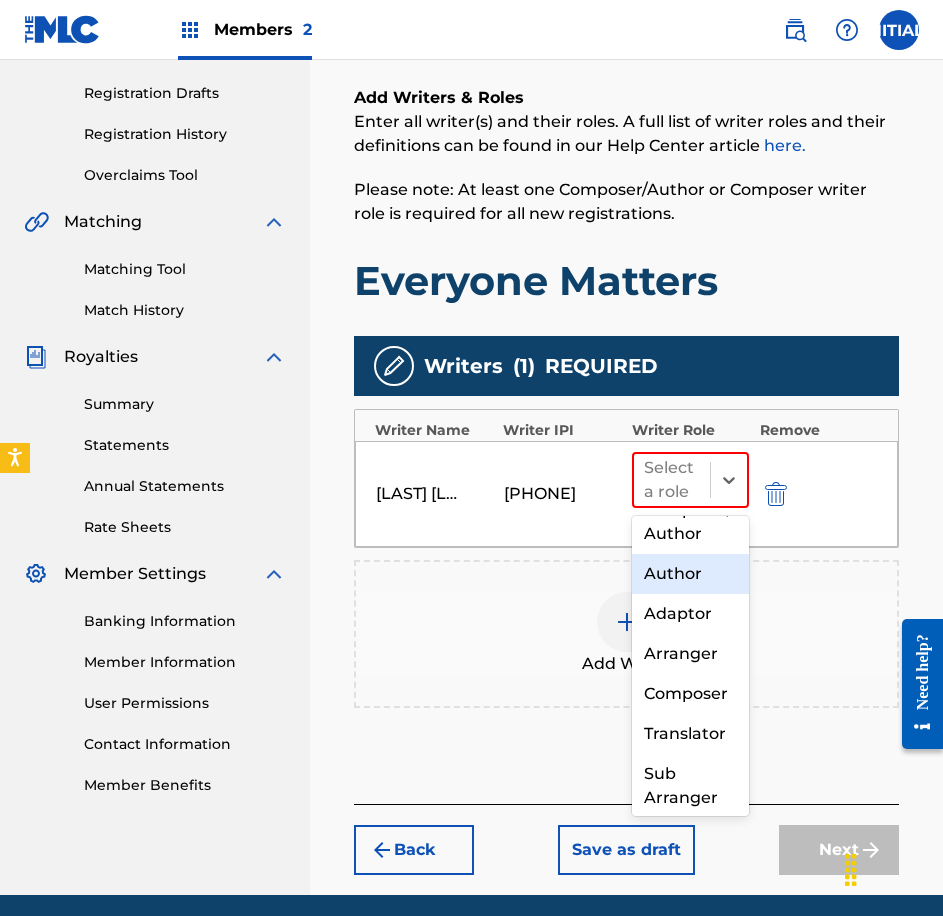 scroll, scrollTop: 0, scrollLeft: 0, axis: both 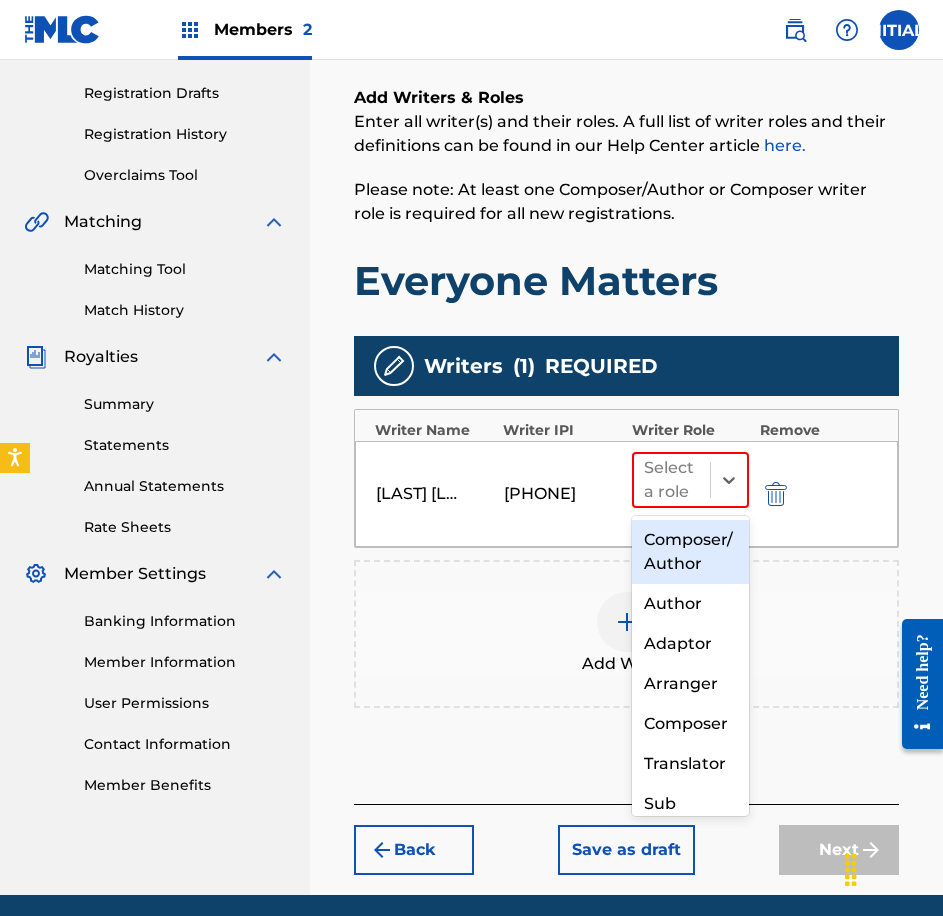 click on "Composer/Author" at bounding box center (691, 552) 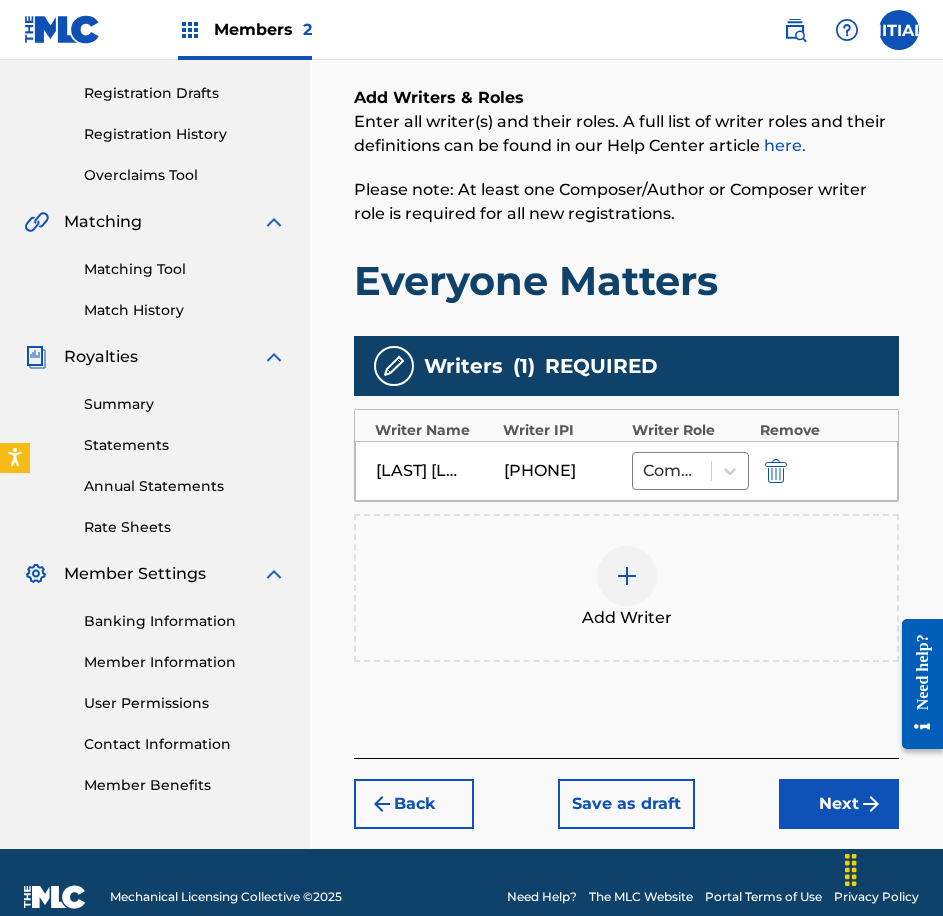 click on "Next" at bounding box center [839, 804] 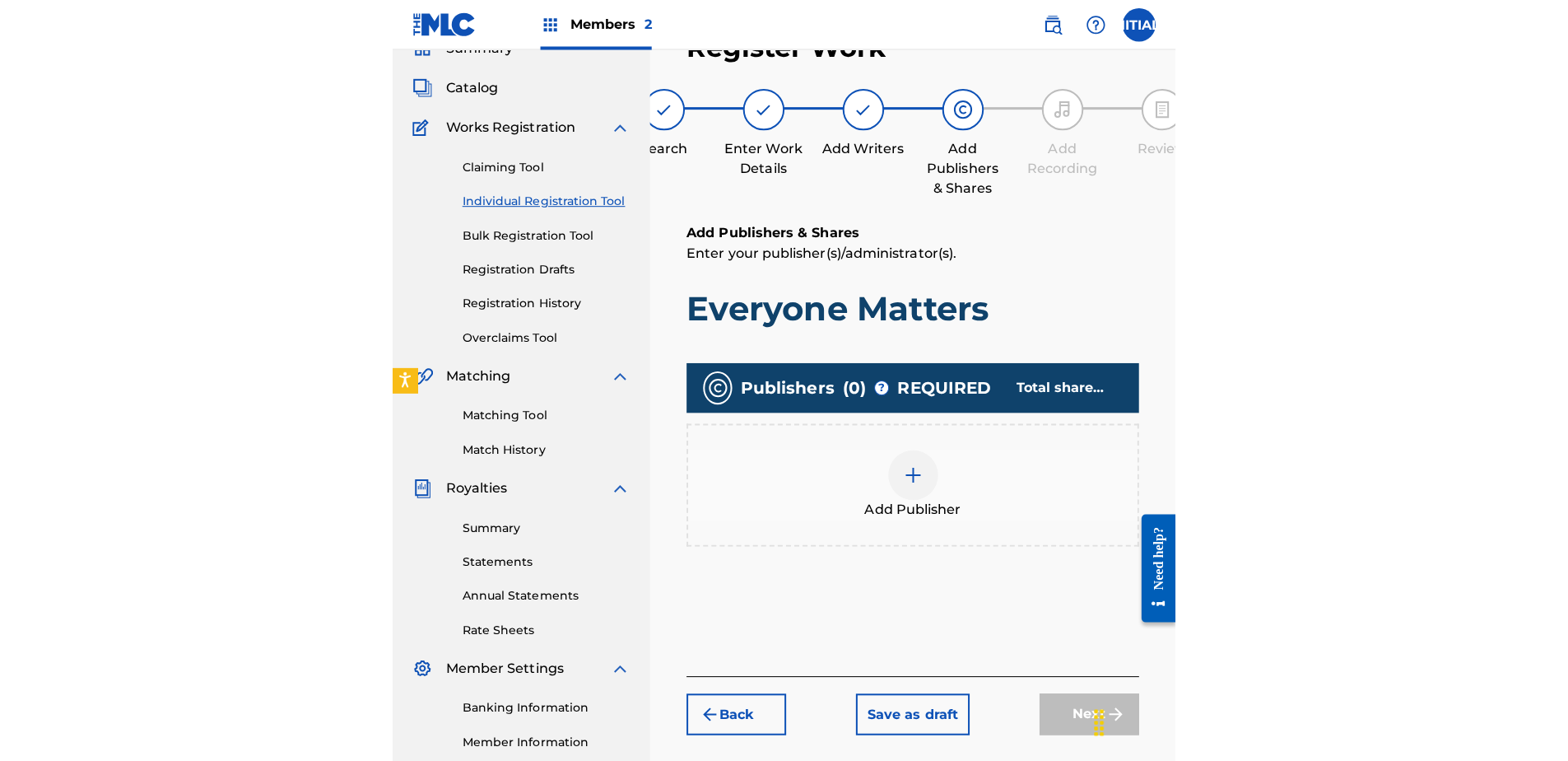 scroll, scrollTop: 74, scrollLeft: 0, axis: vertical 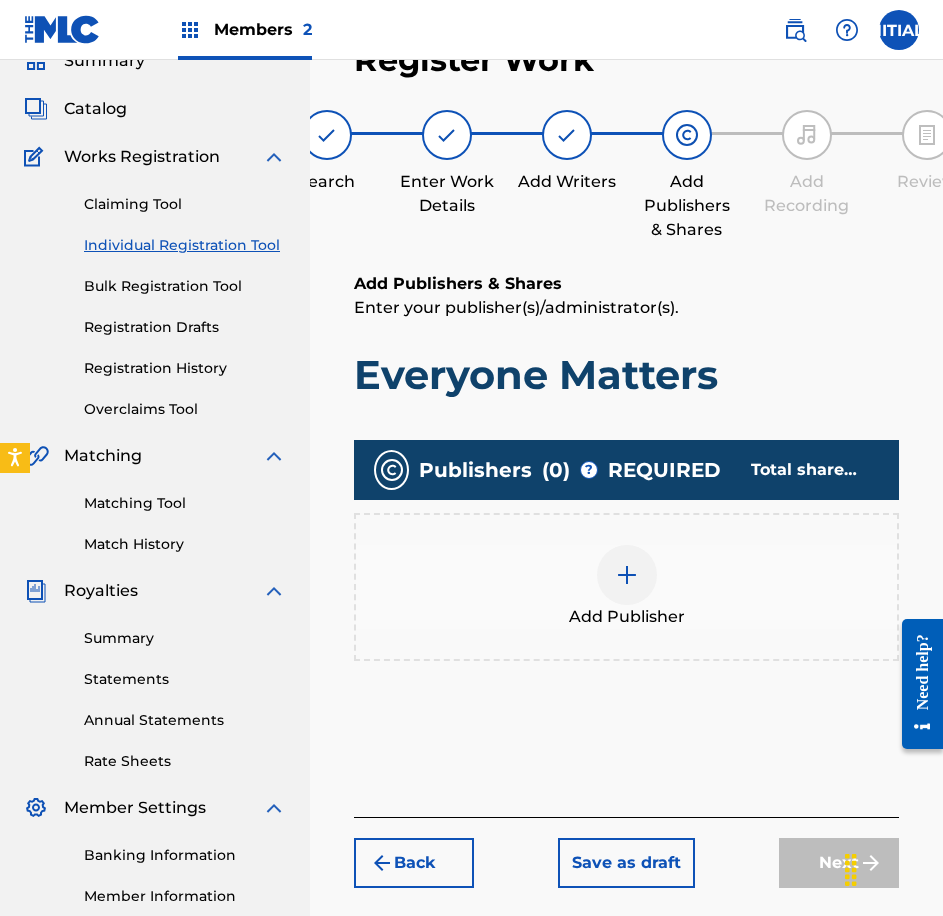 click at bounding box center (627, 575) 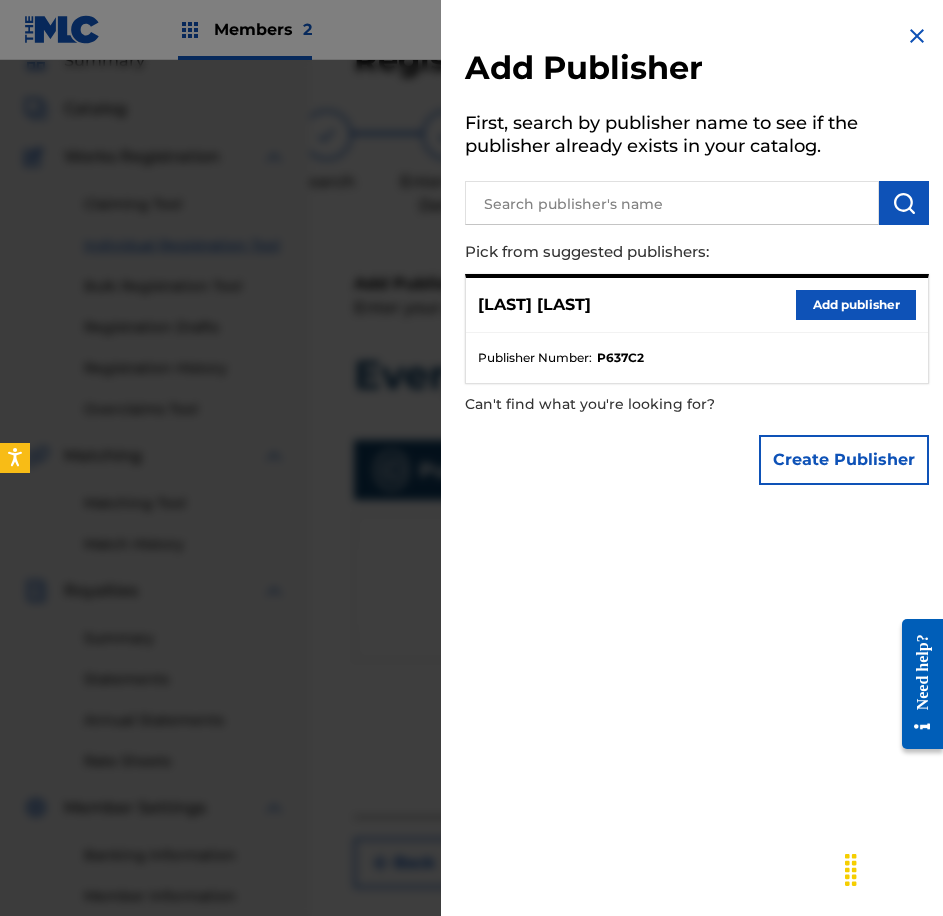 click on "Add publisher" at bounding box center (856, 305) 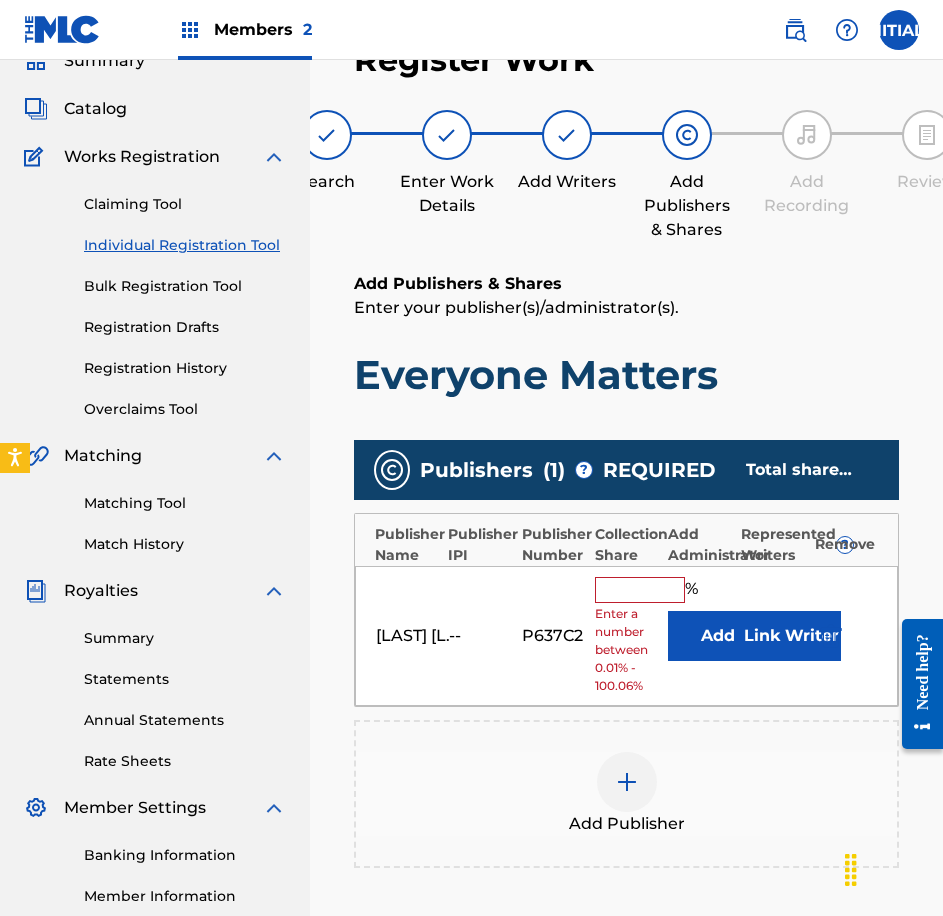 click at bounding box center [640, 590] 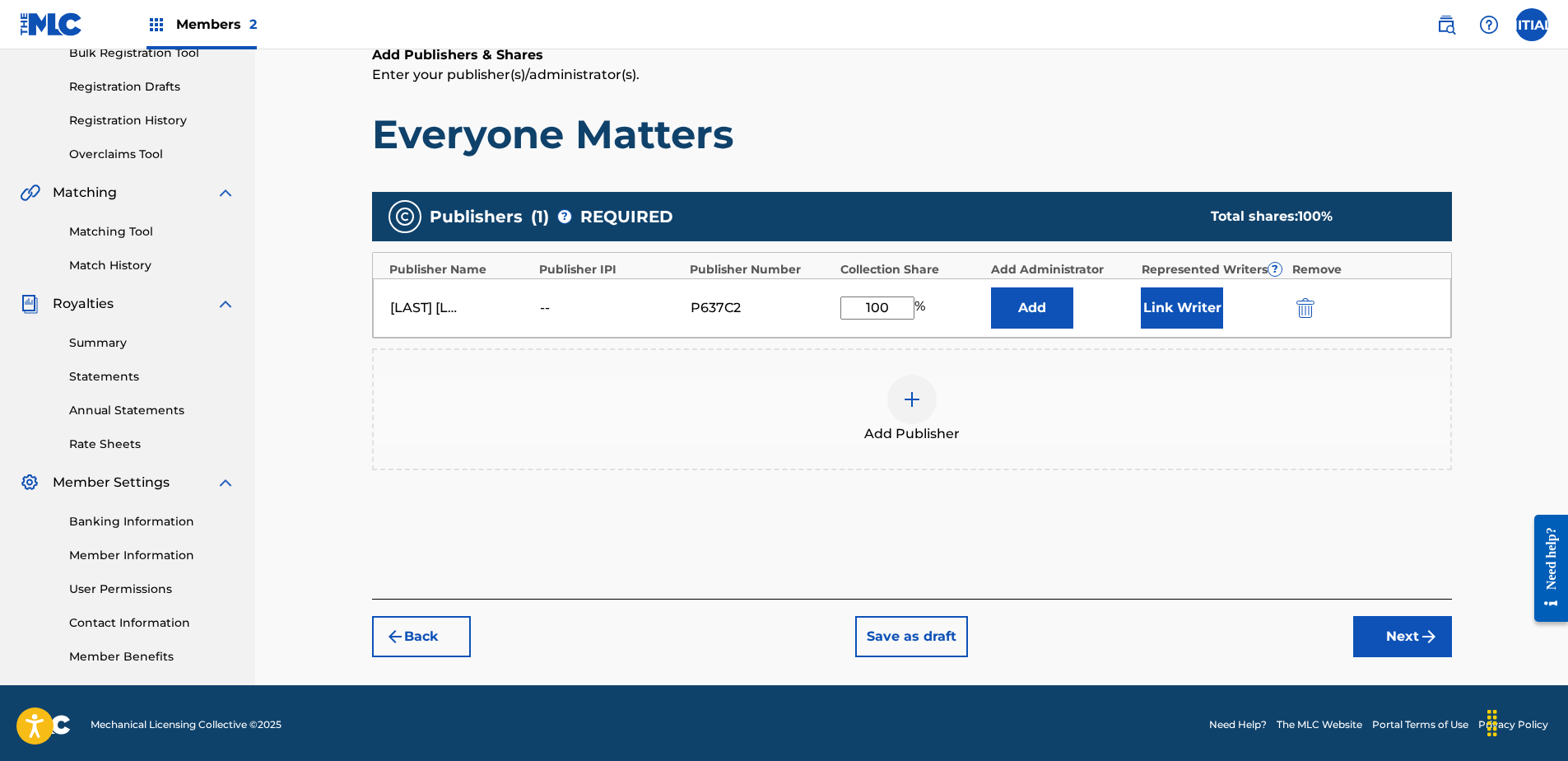 scroll, scrollTop: 260, scrollLeft: 0, axis: vertical 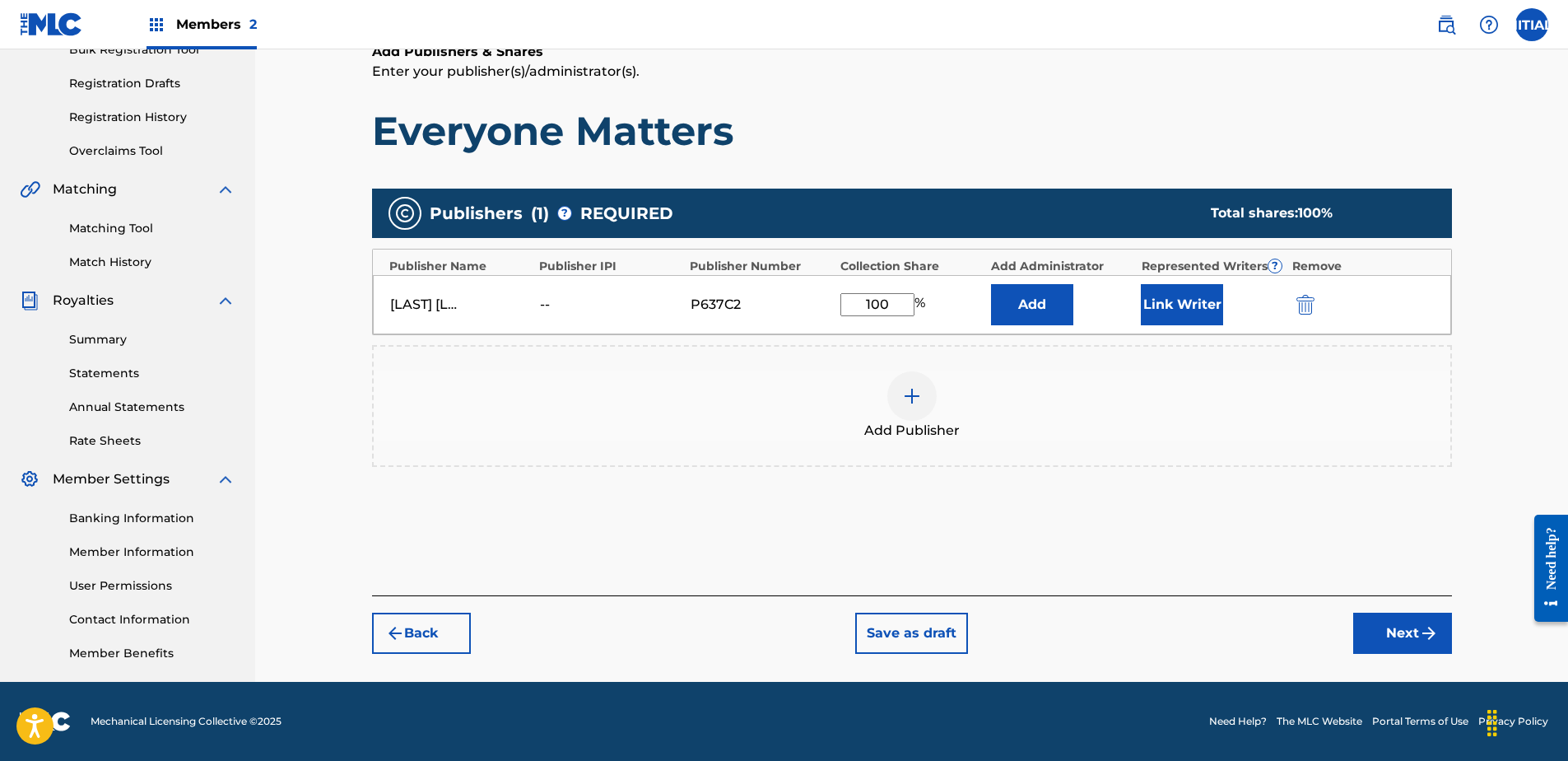 click on "Next" at bounding box center [1403, 633] 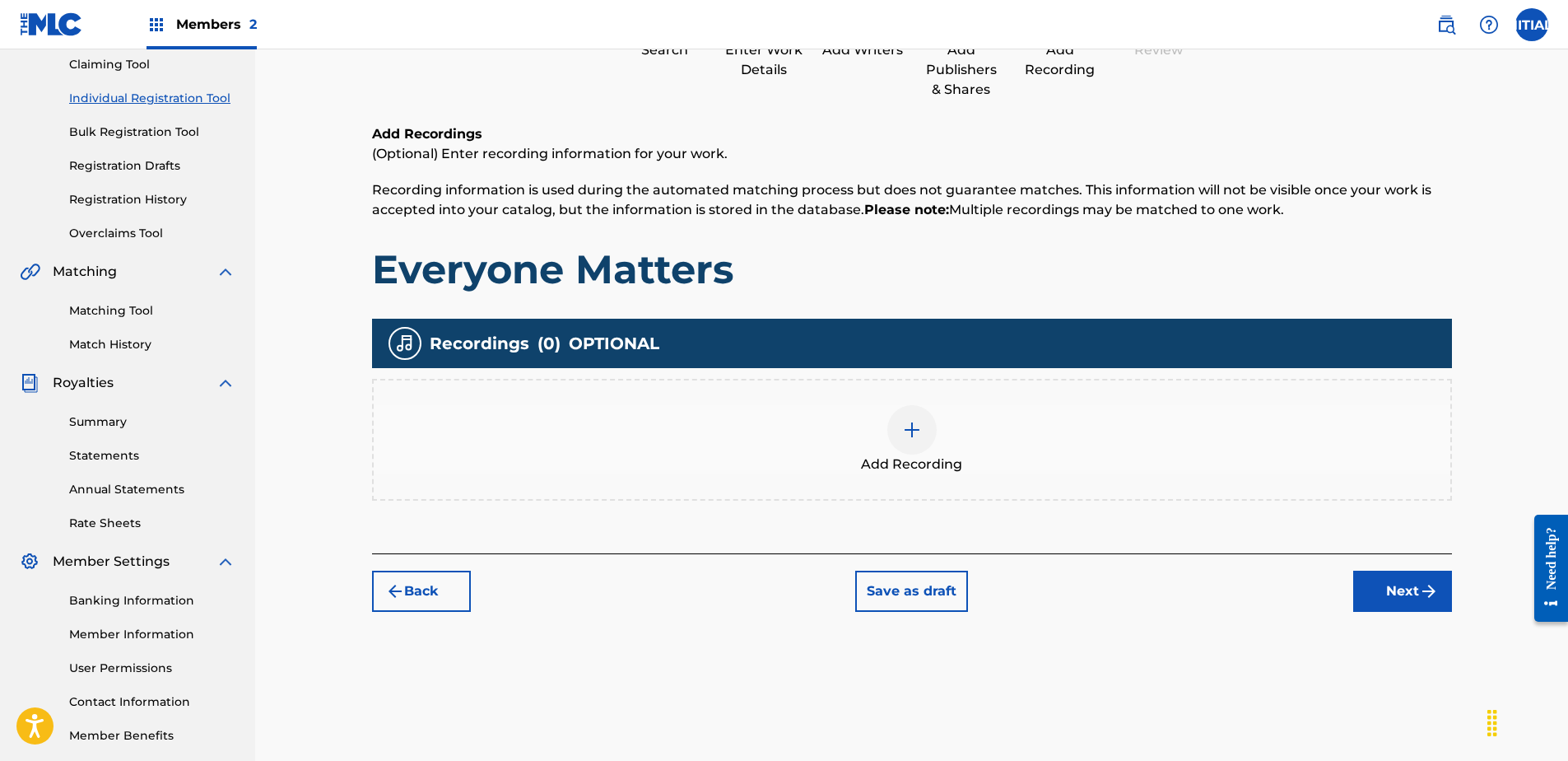 scroll, scrollTop: 74, scrollLeft: 0, axis: vertical 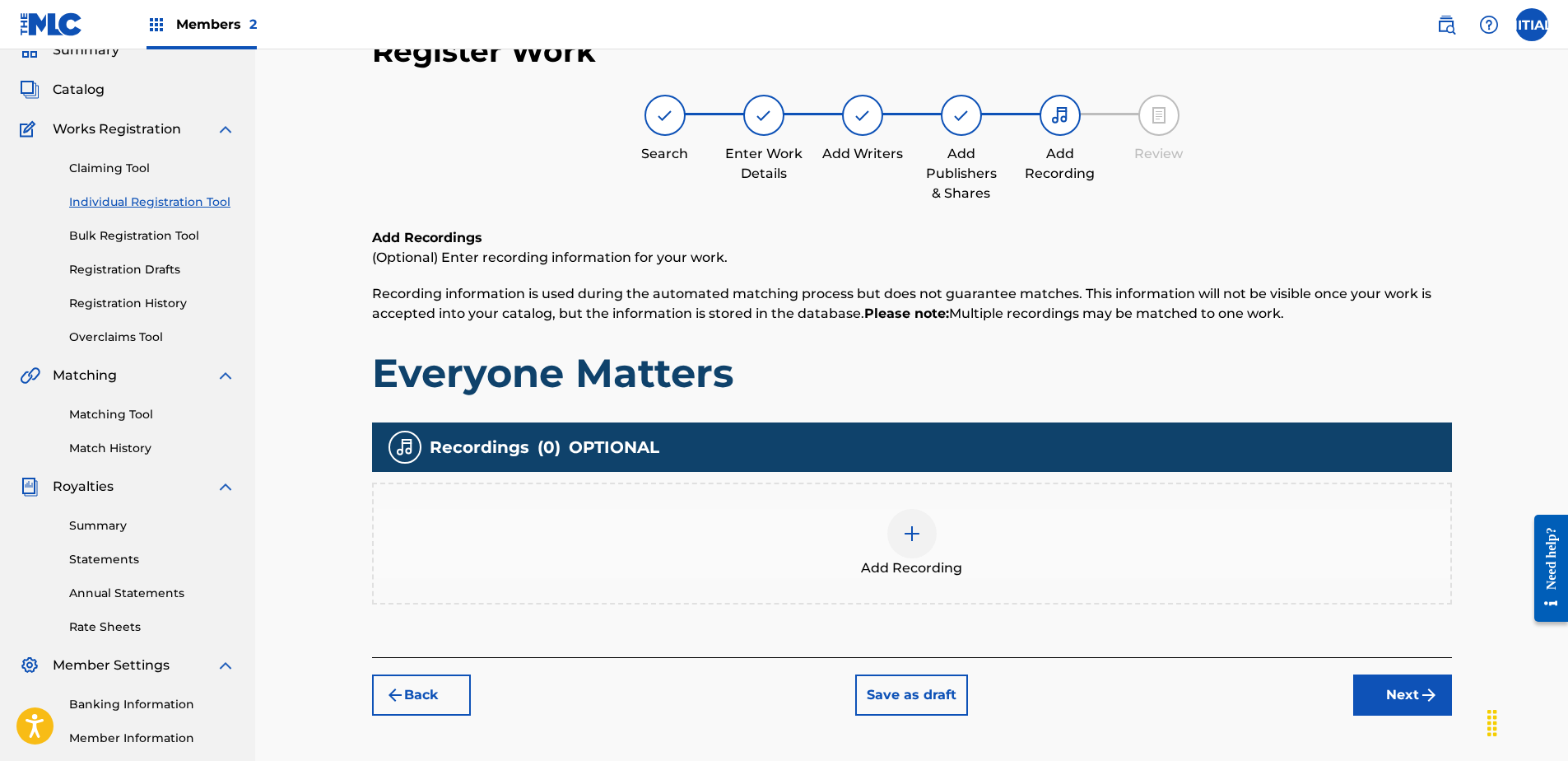 click on "Add Recording" at bounding box center (912, 544) 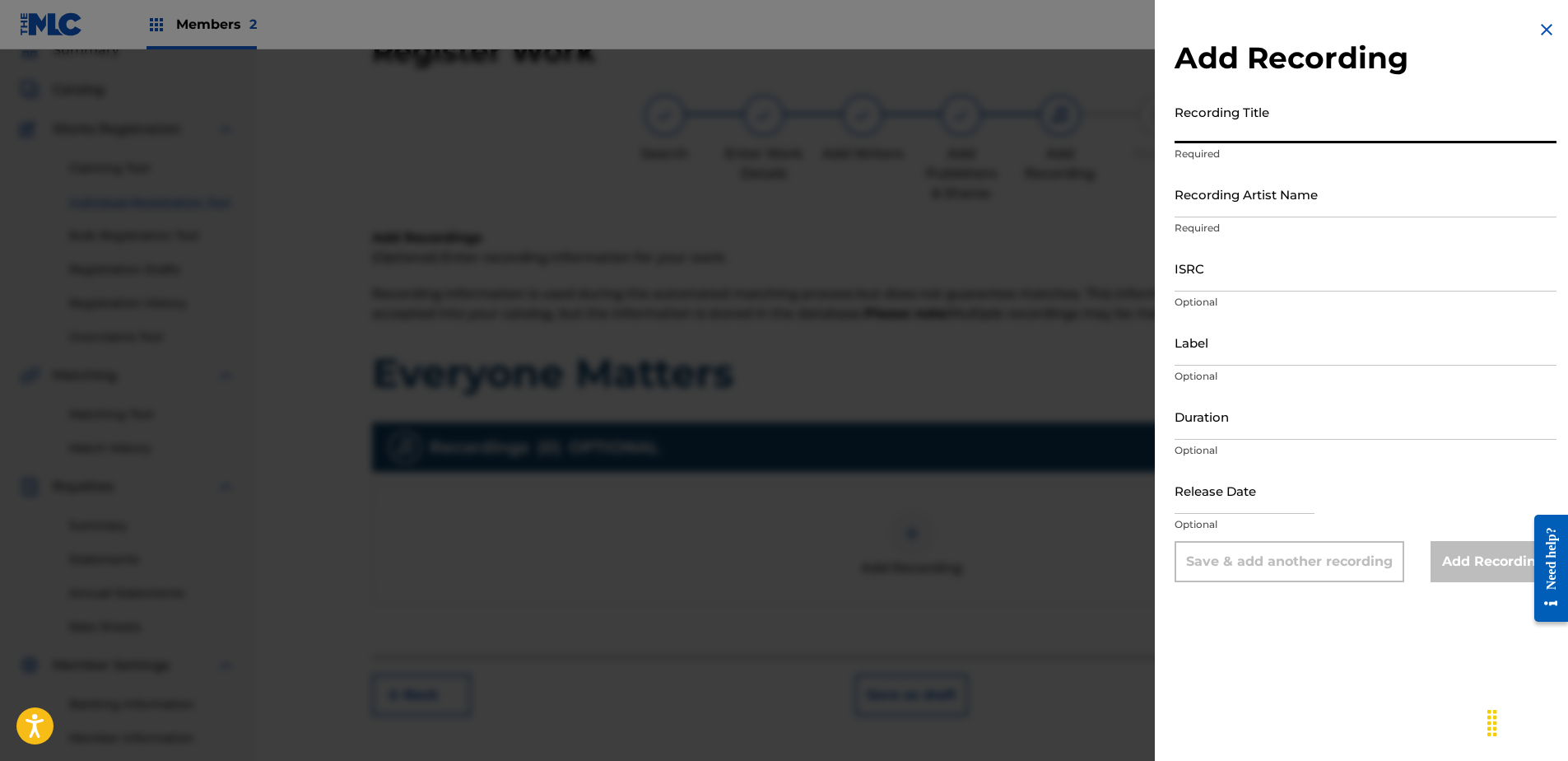 click on "Recording Title" at bounding box center [1366, 119] 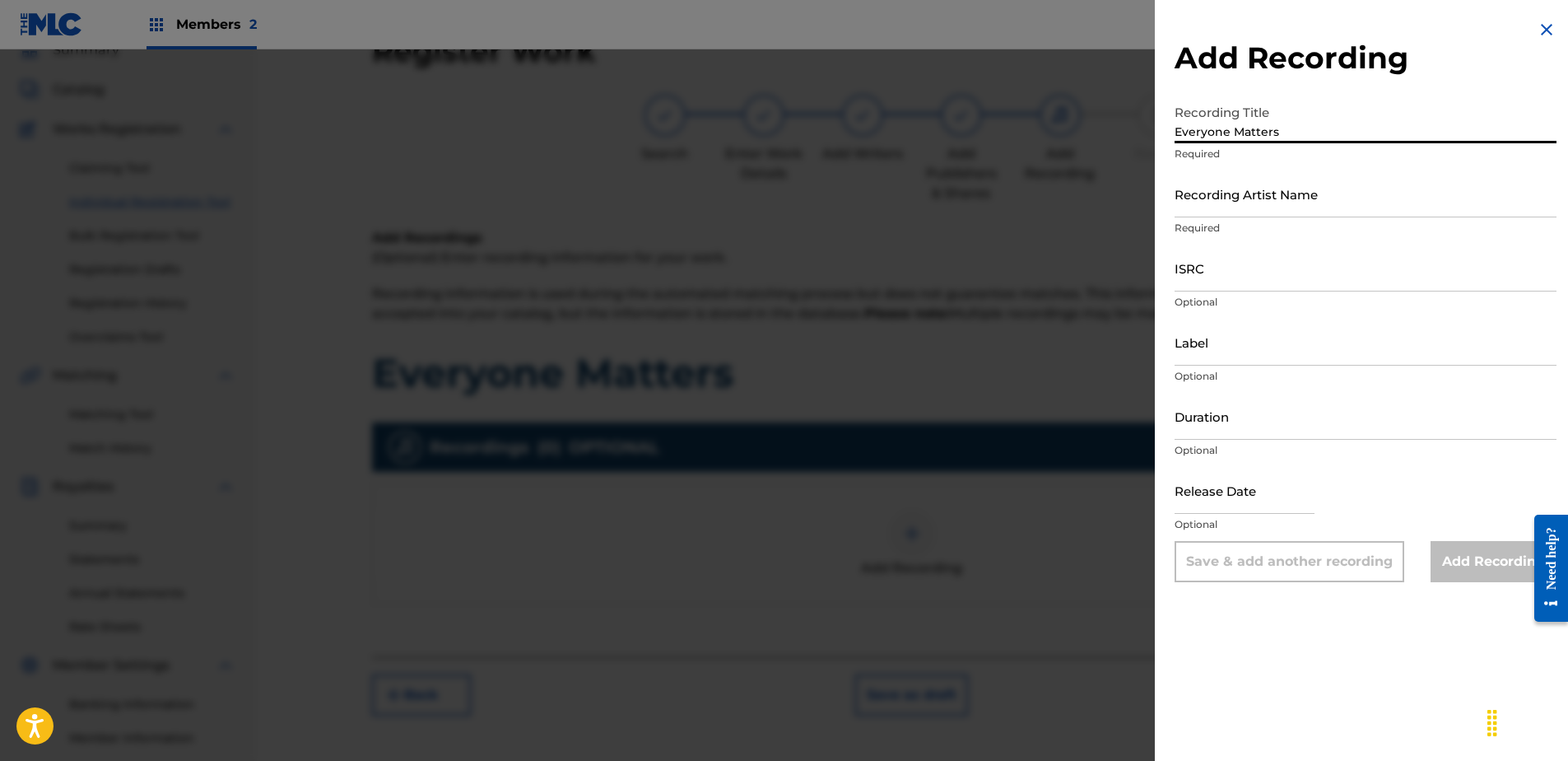 type on "Everyone Matters" 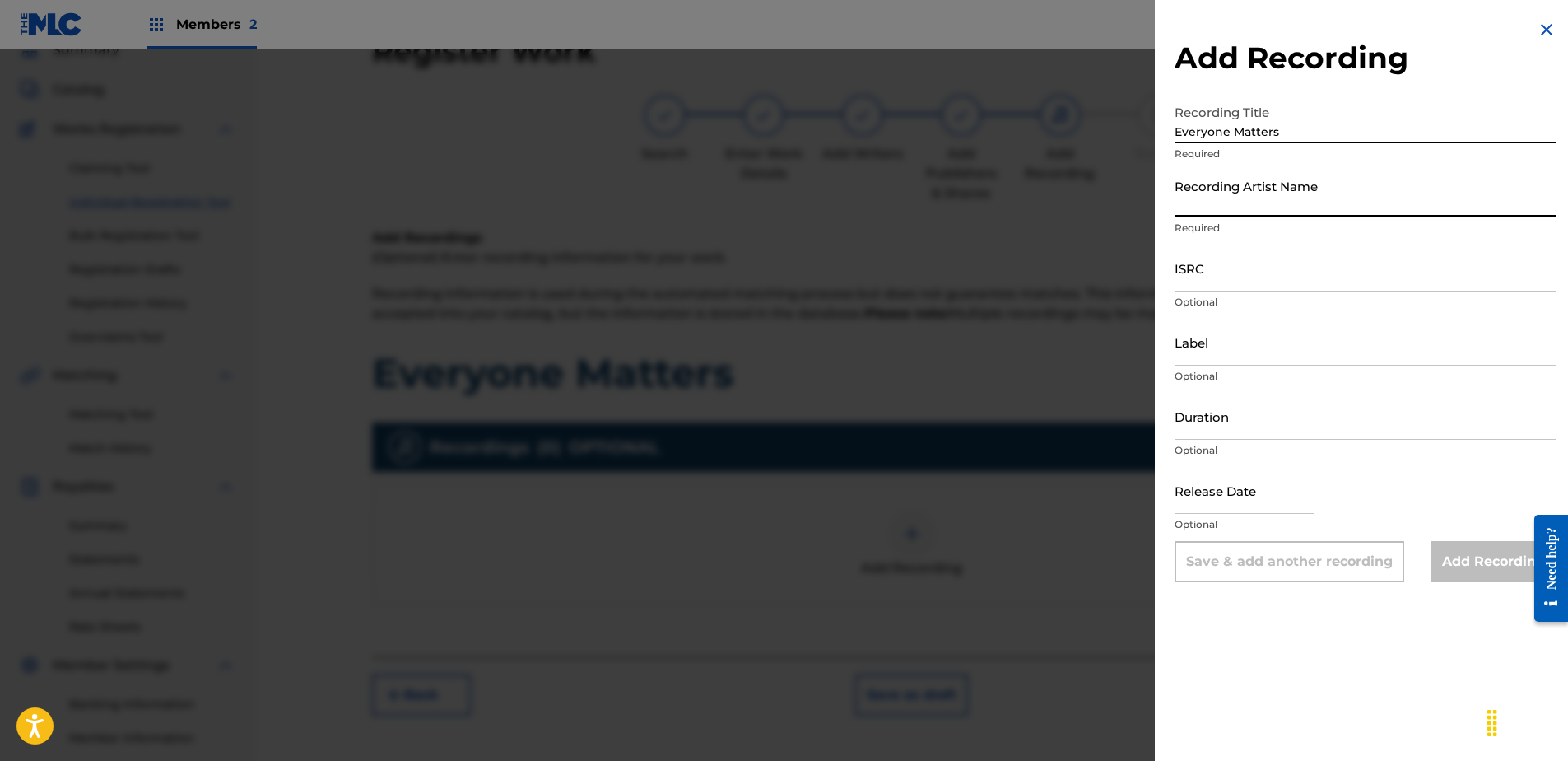 click on "Recording Artist Name" at bounding box center (1366, 194) 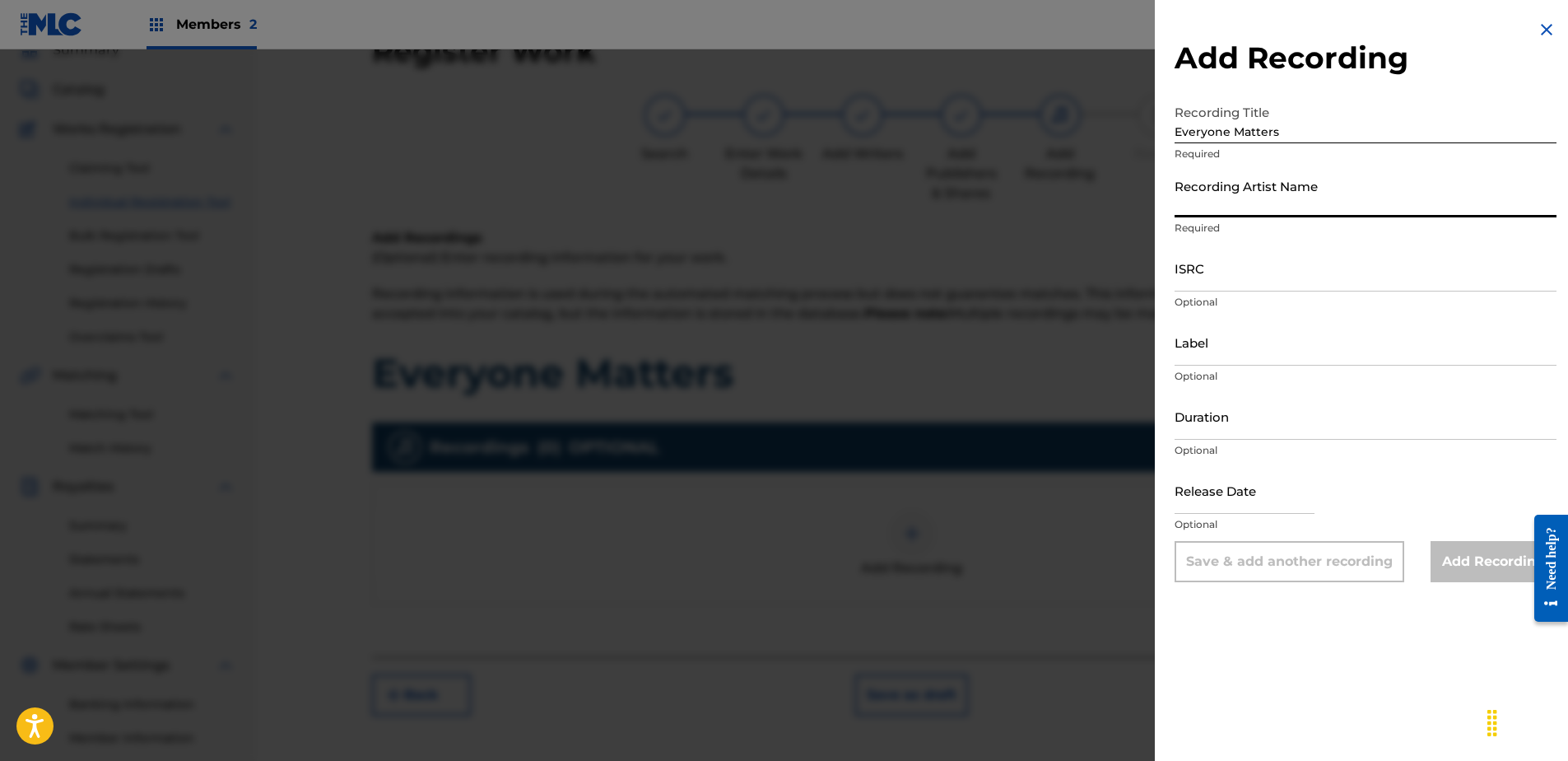 type on "Echoes of the Veil" 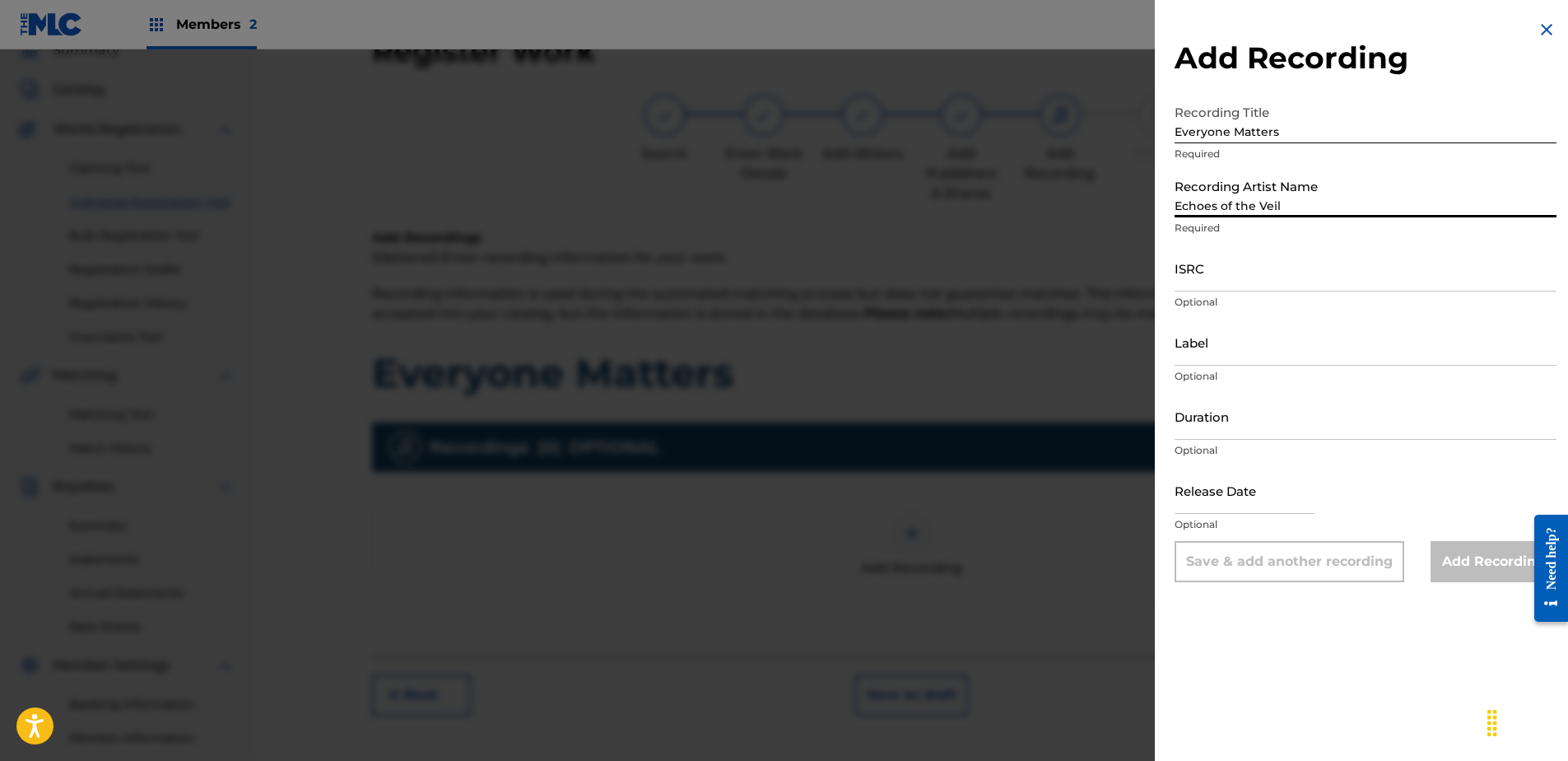 type on "Echoes of the Veil" 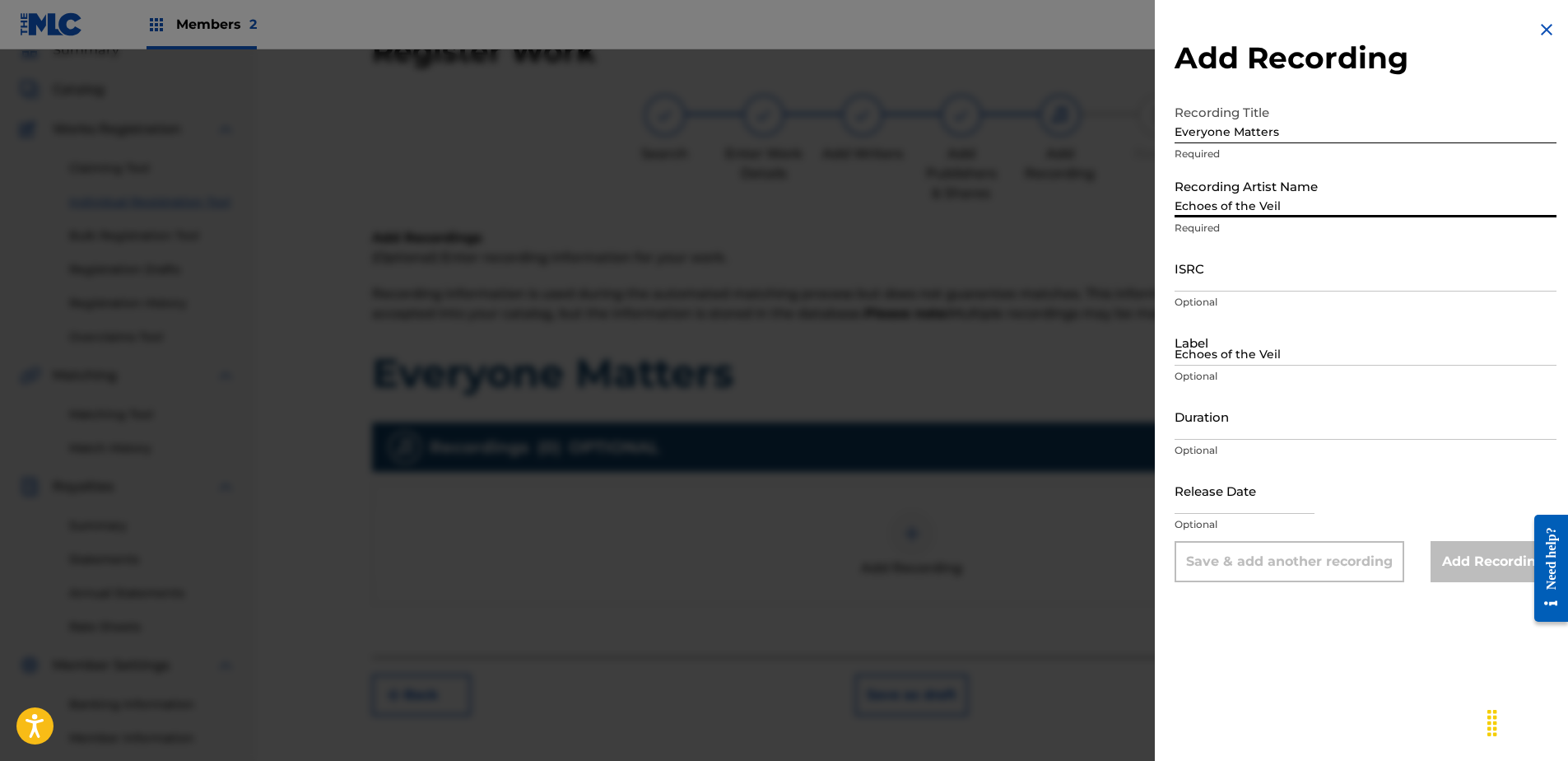 type on "03:05" 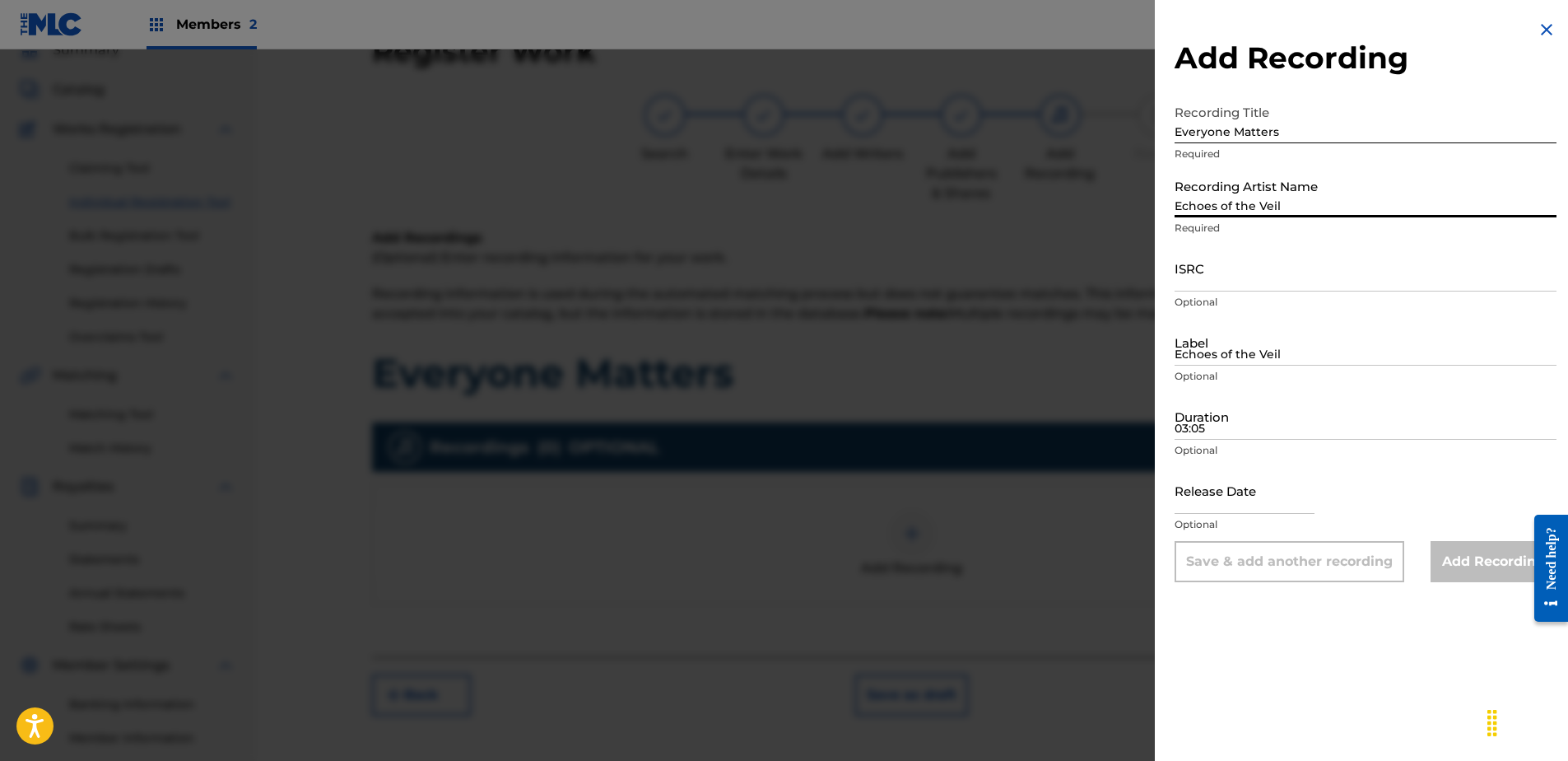 type on "[MONTH] [DAY] [YEAR]" 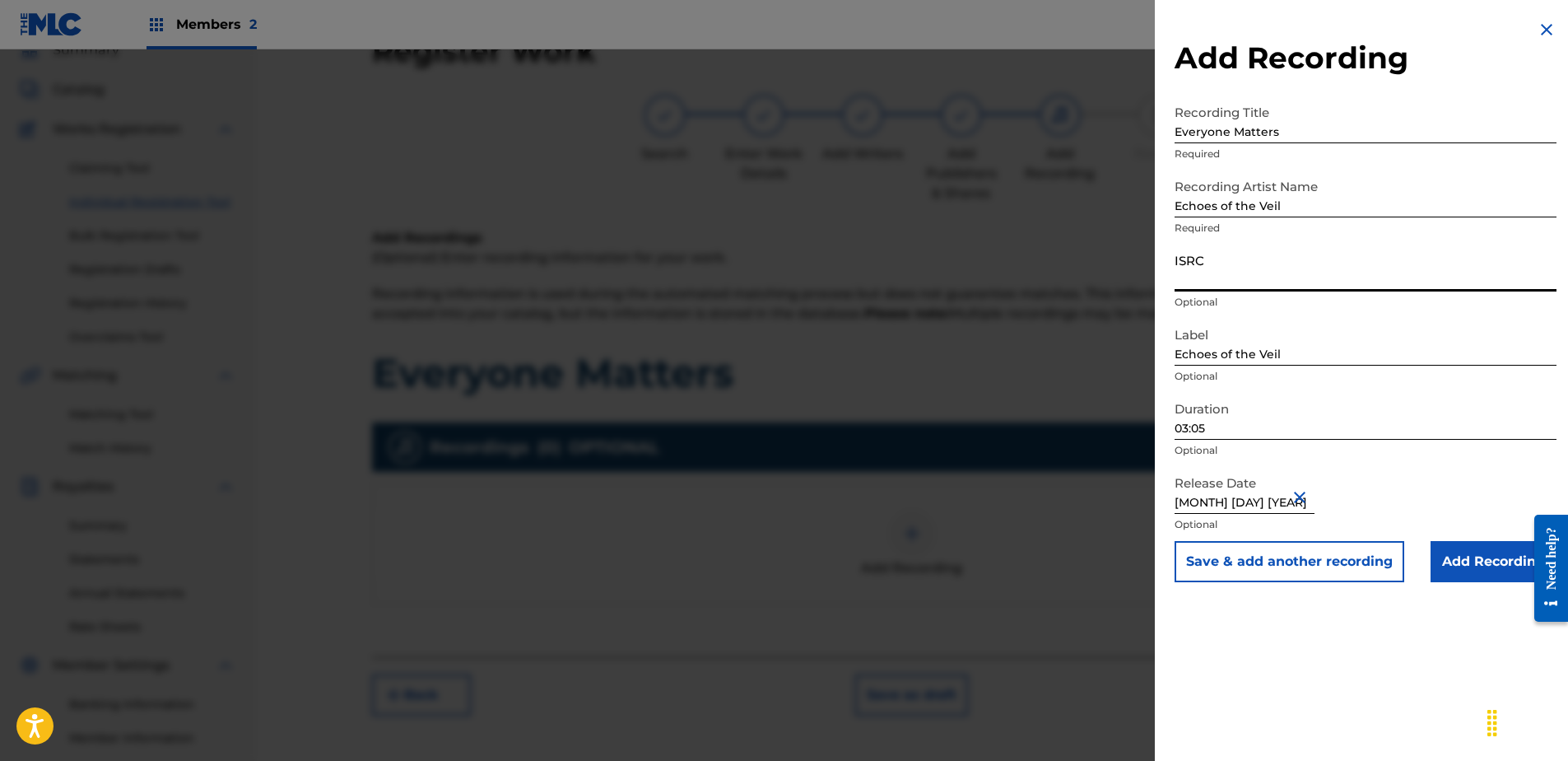 drag, startPoint x: 1226, startPoint y: 277, endPoint x: 1165, endPoint y: 267, distance: 61.81424 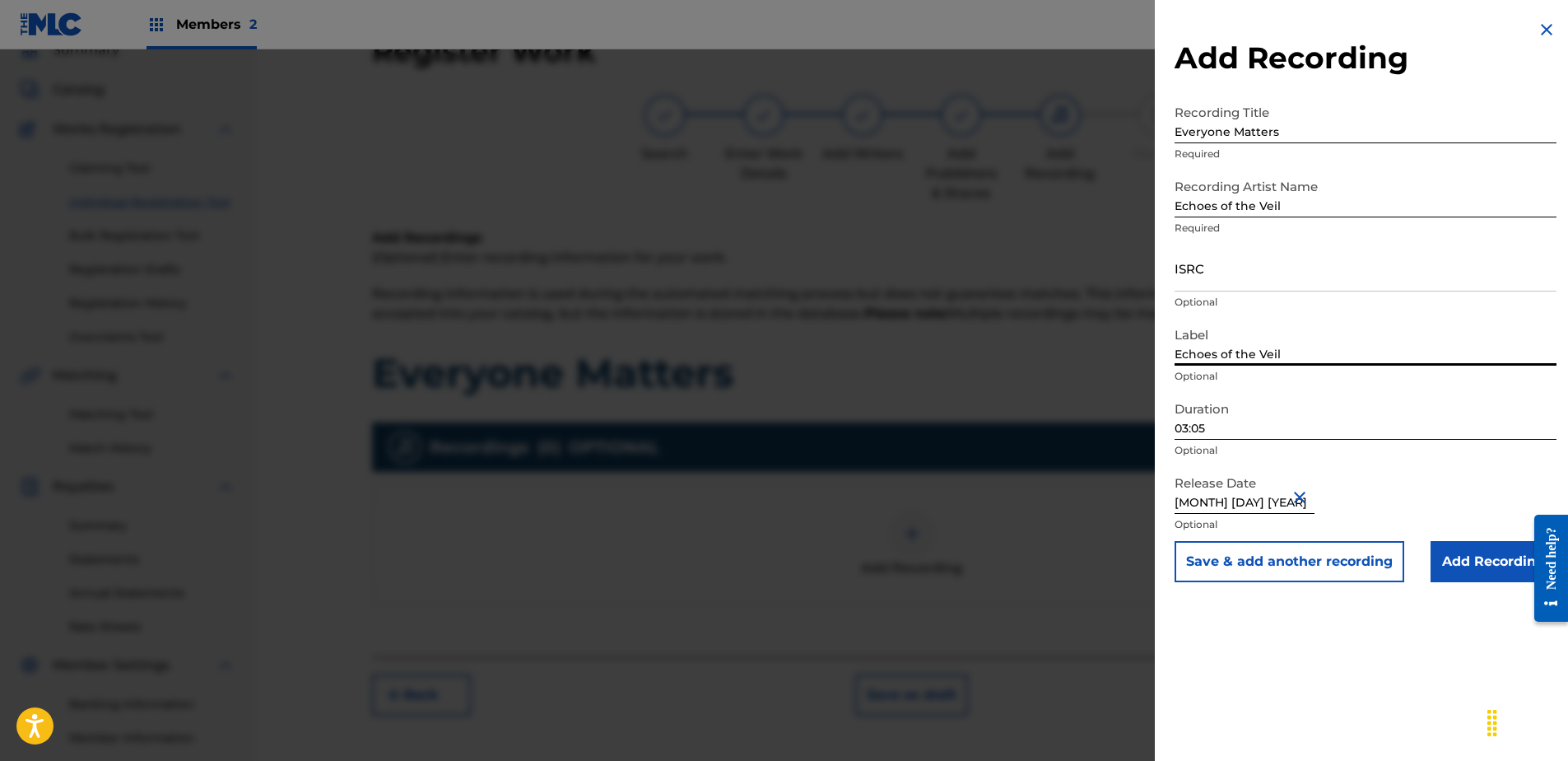 drag, startPoint x: 1298, startPoint y: 354, endPoint x: 1138, endPoint y: 352, distance: 160.0125 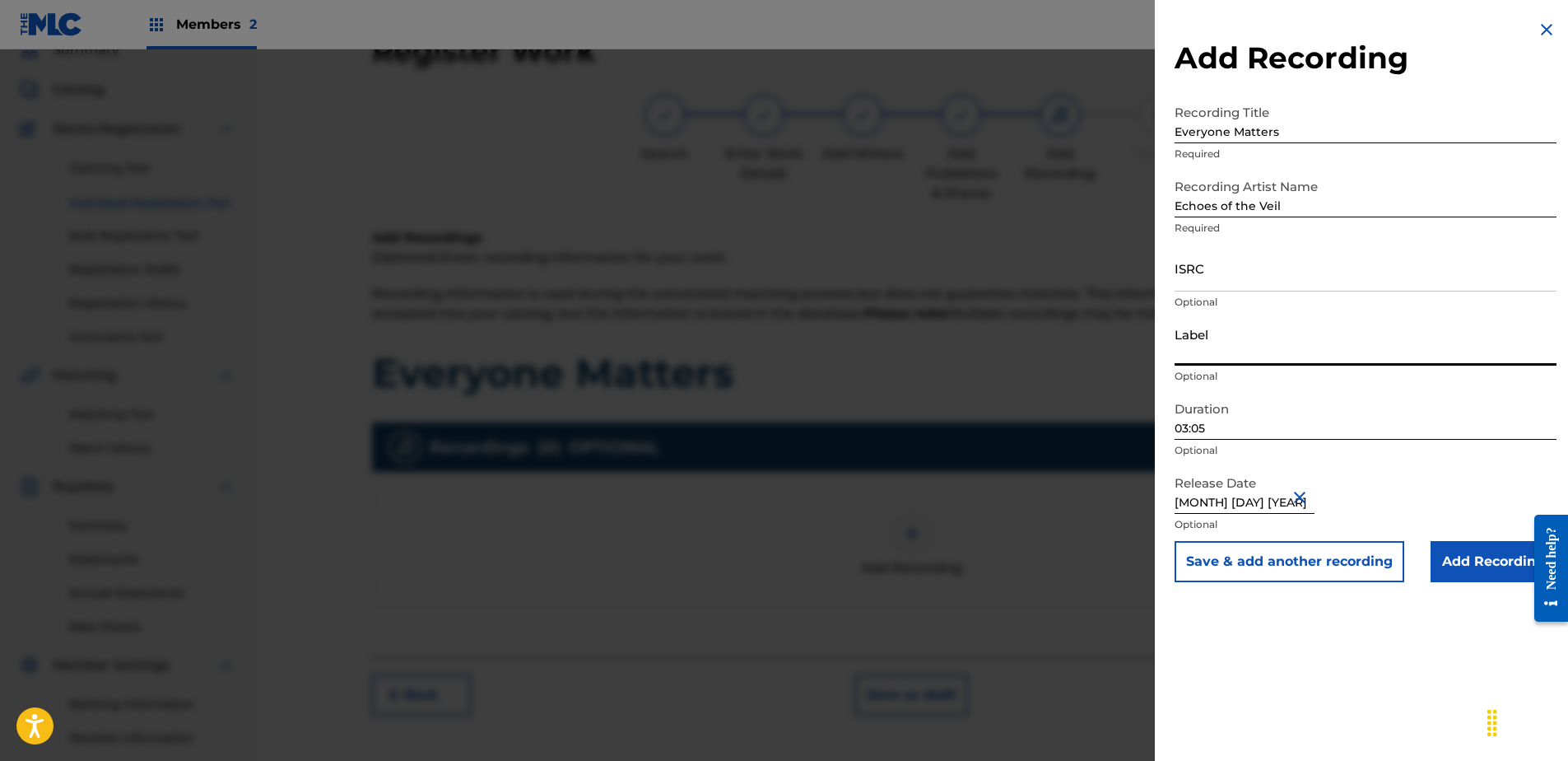 paste on "Everyone Matters" 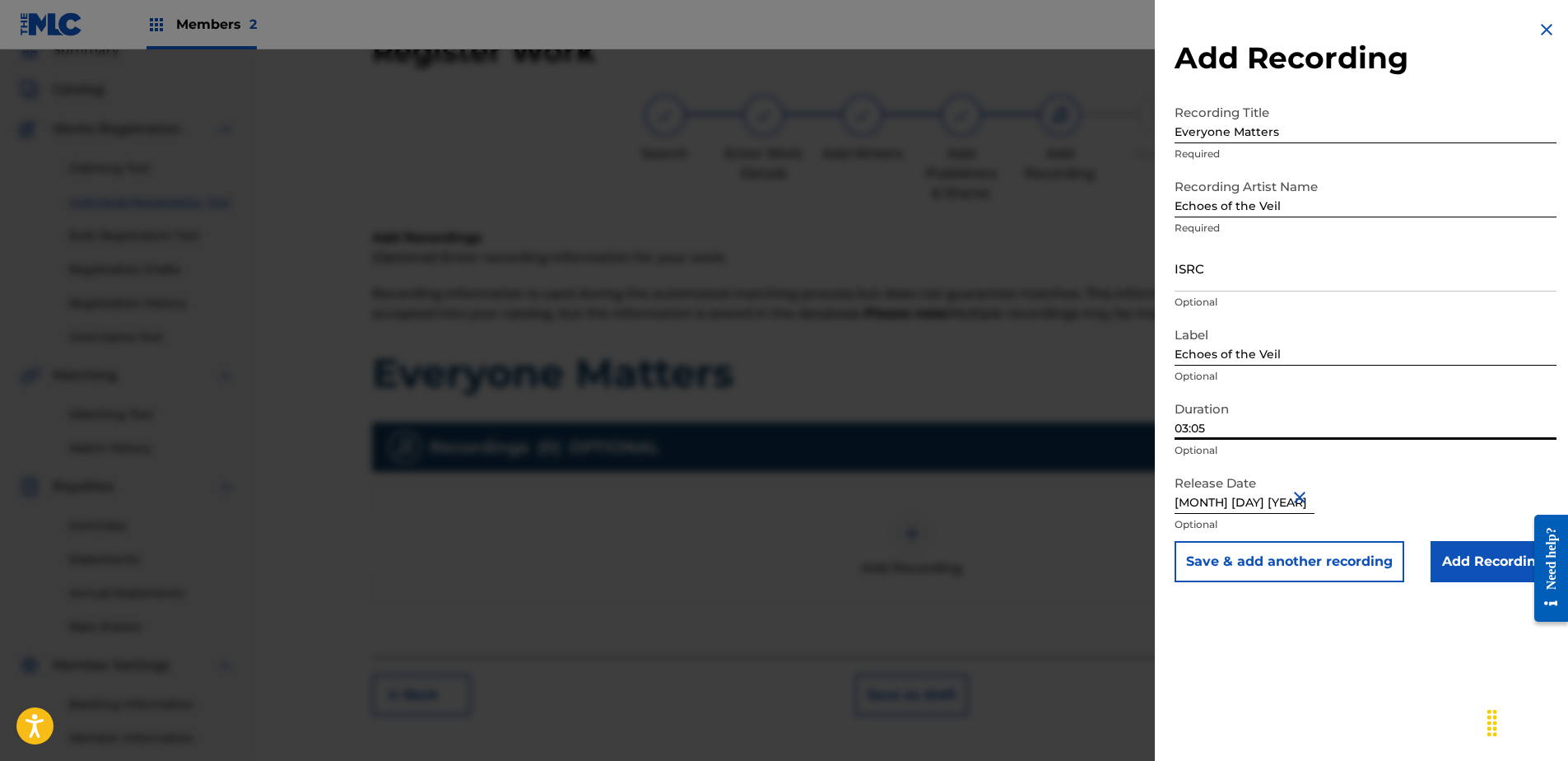 click on "03:05" at bounding box center (1366, 416) 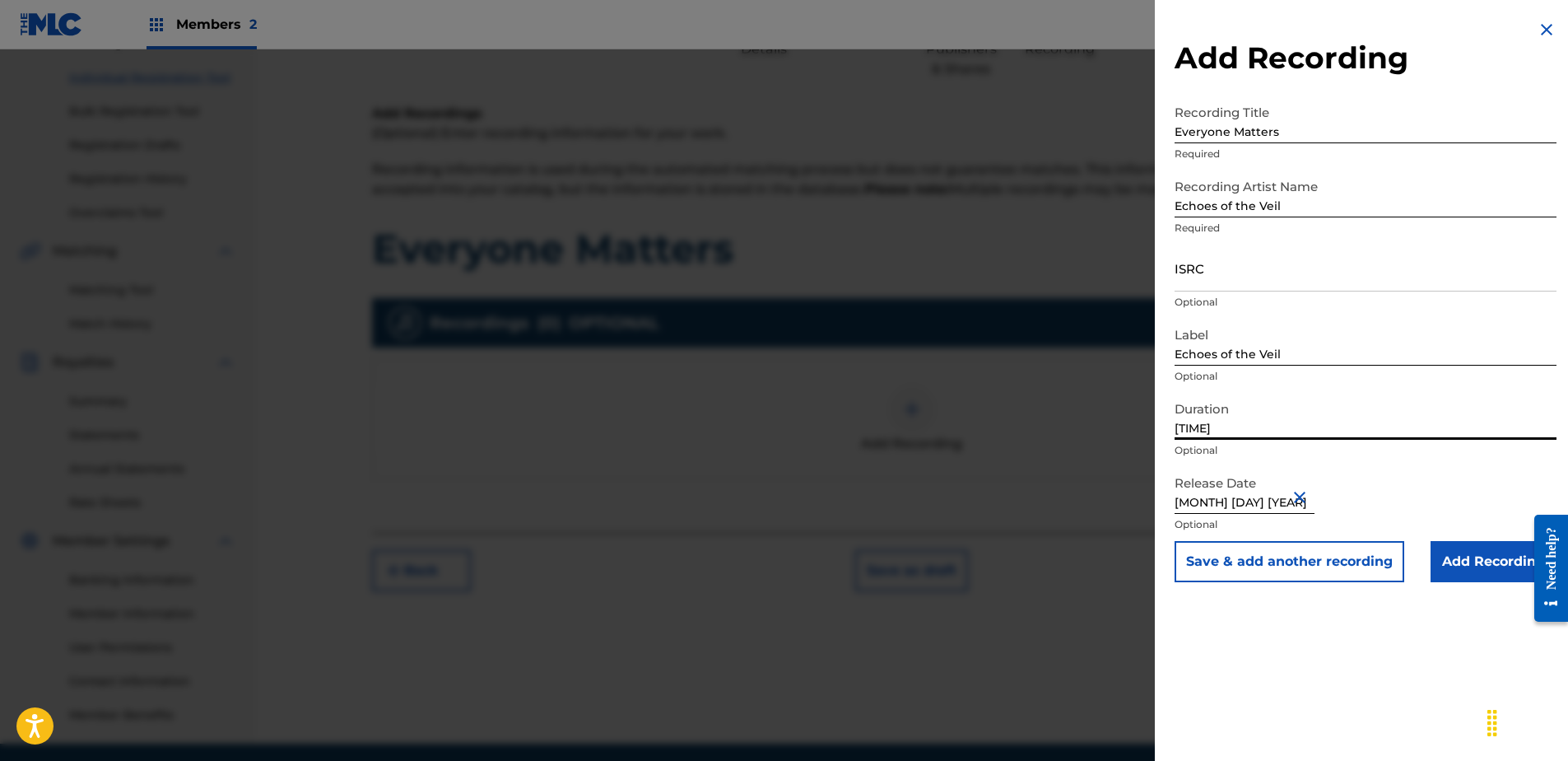 scroll, scrollTop: 239, scrollLeft: 0, axis: vertical 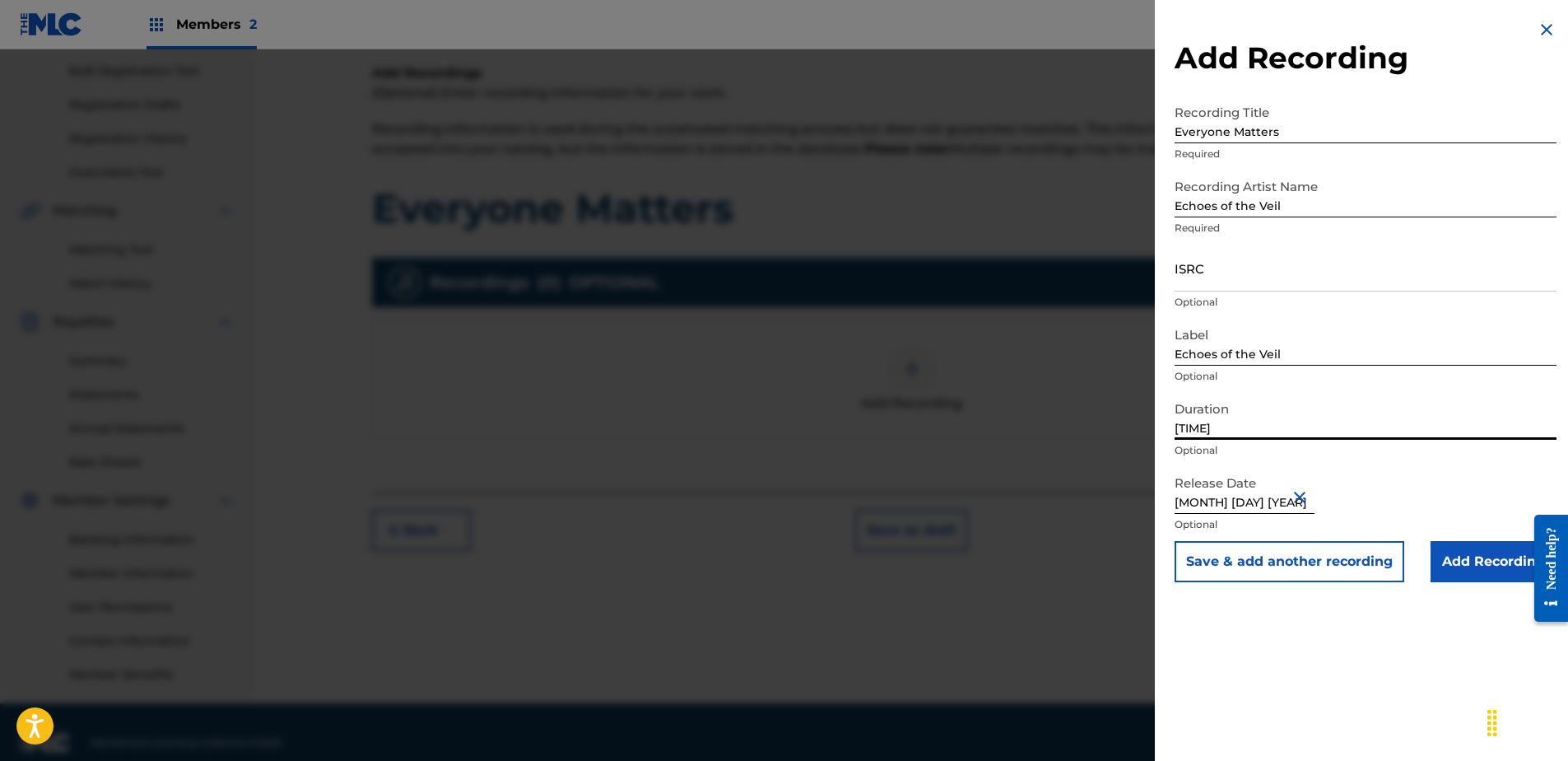 type on "[TIME]" 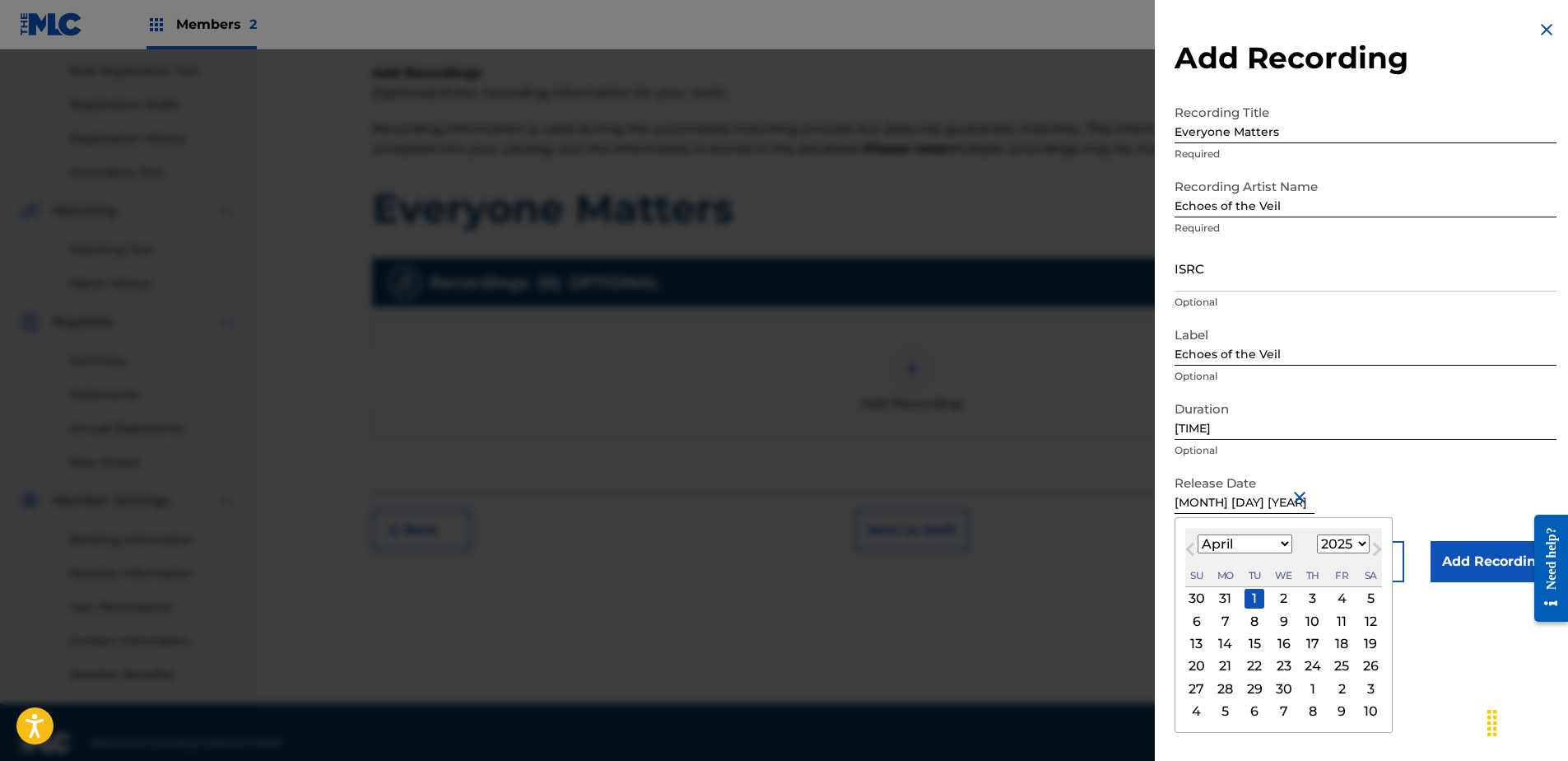 click on "[MONTH] [DAY] [YEAR]" at bounding box center [1245, 490] 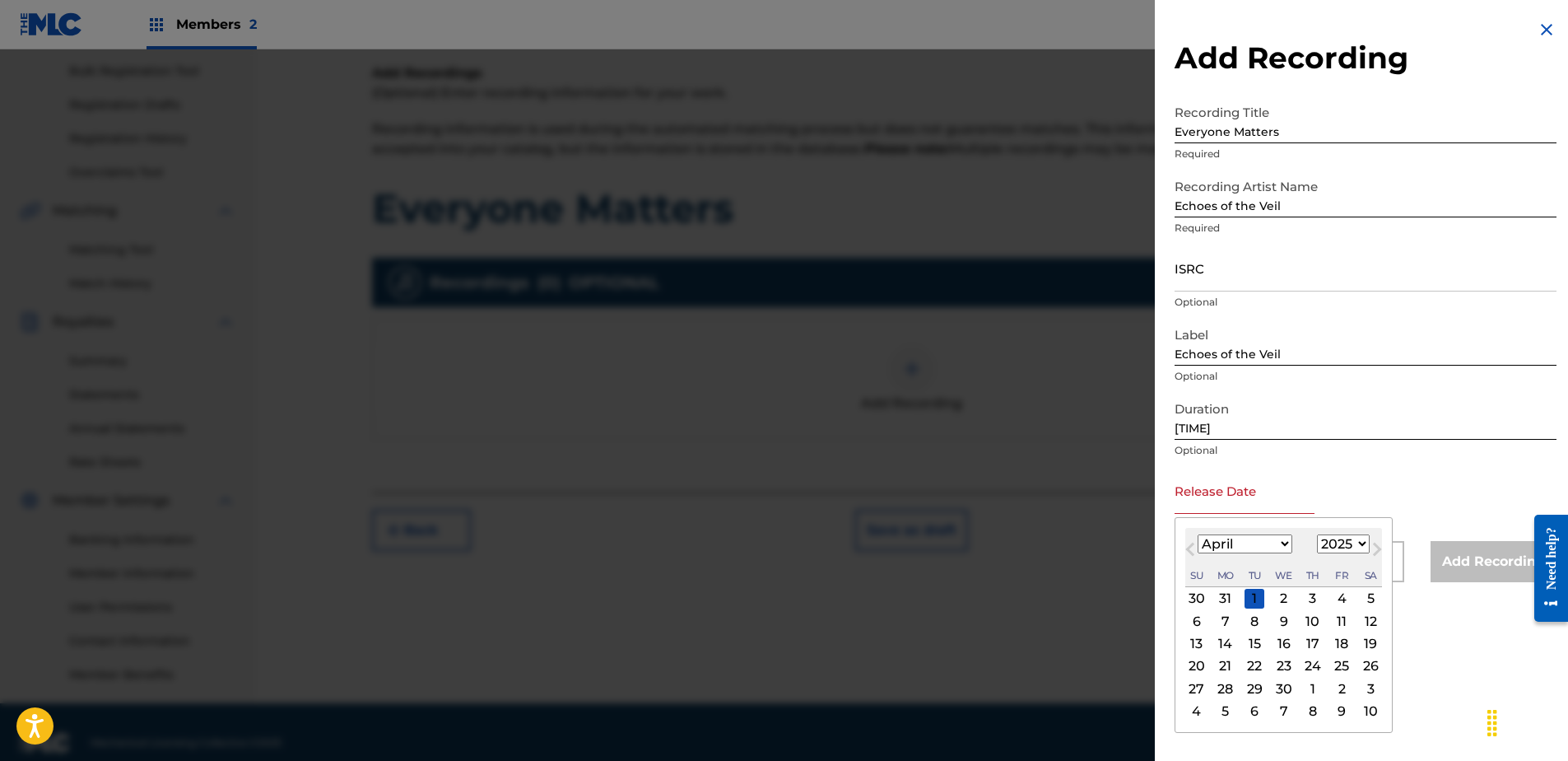 type 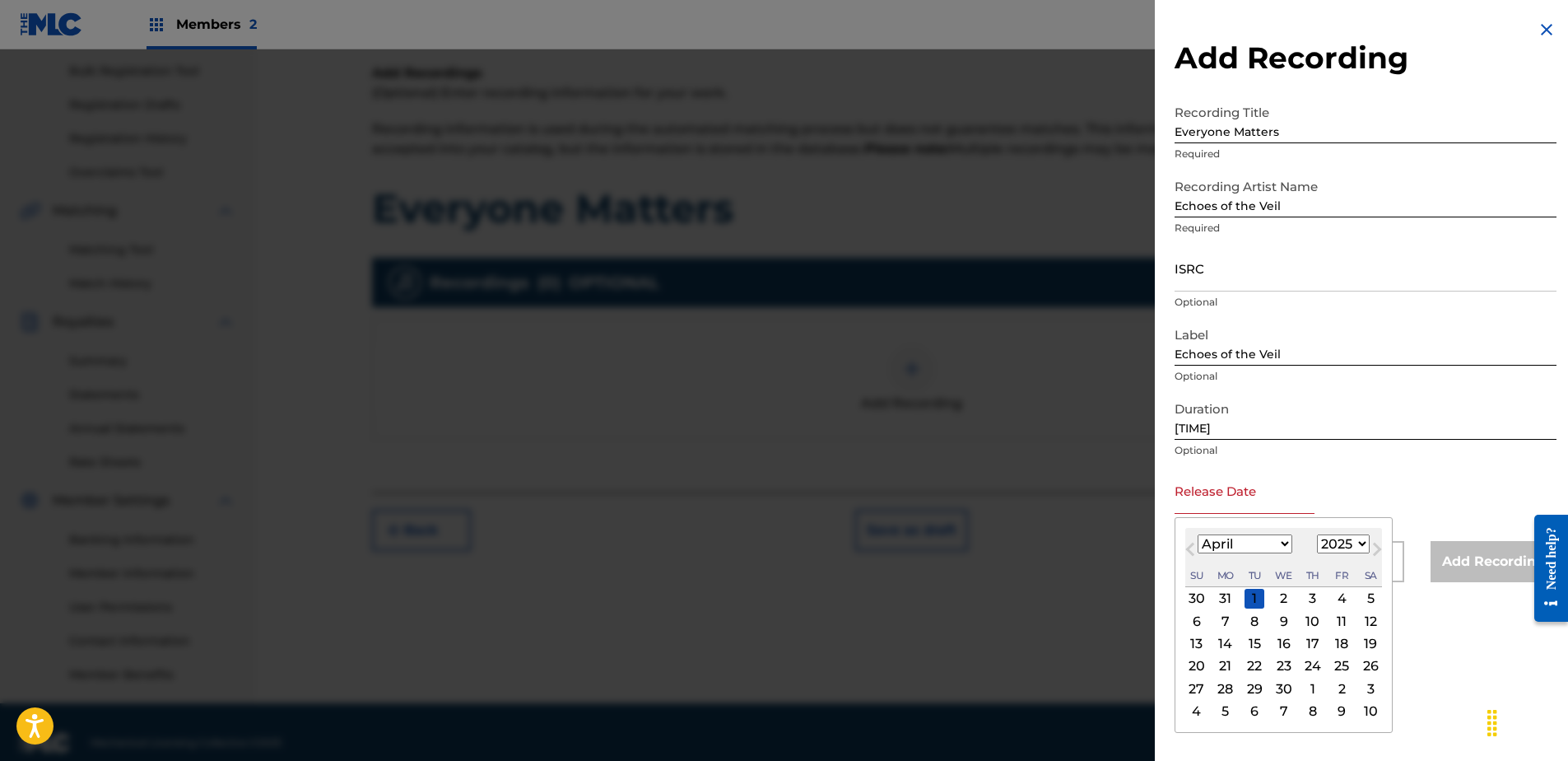 click on "January February March April May June July August September October November December" at bounding box center (1245, 544) 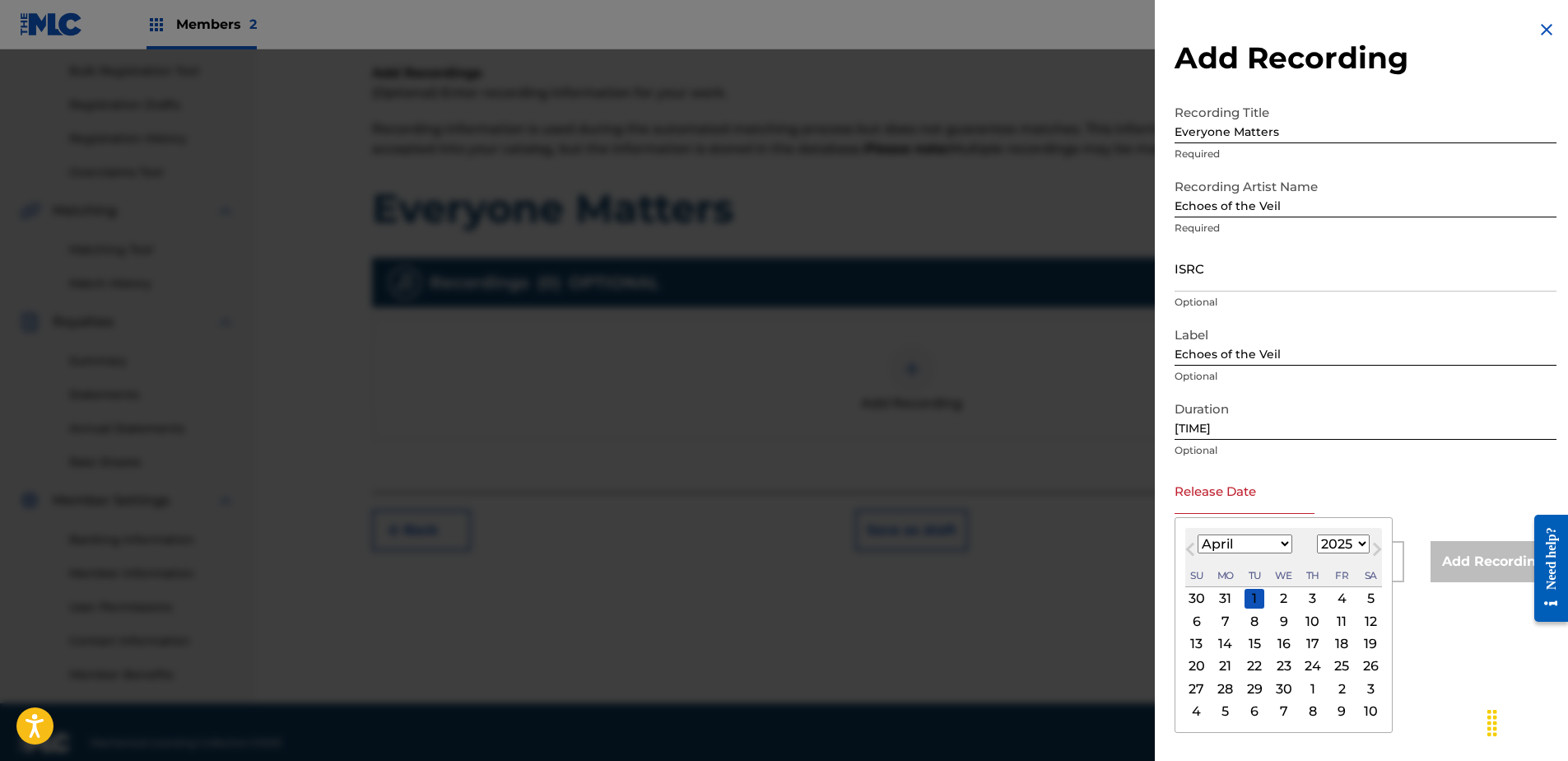 select on "6" 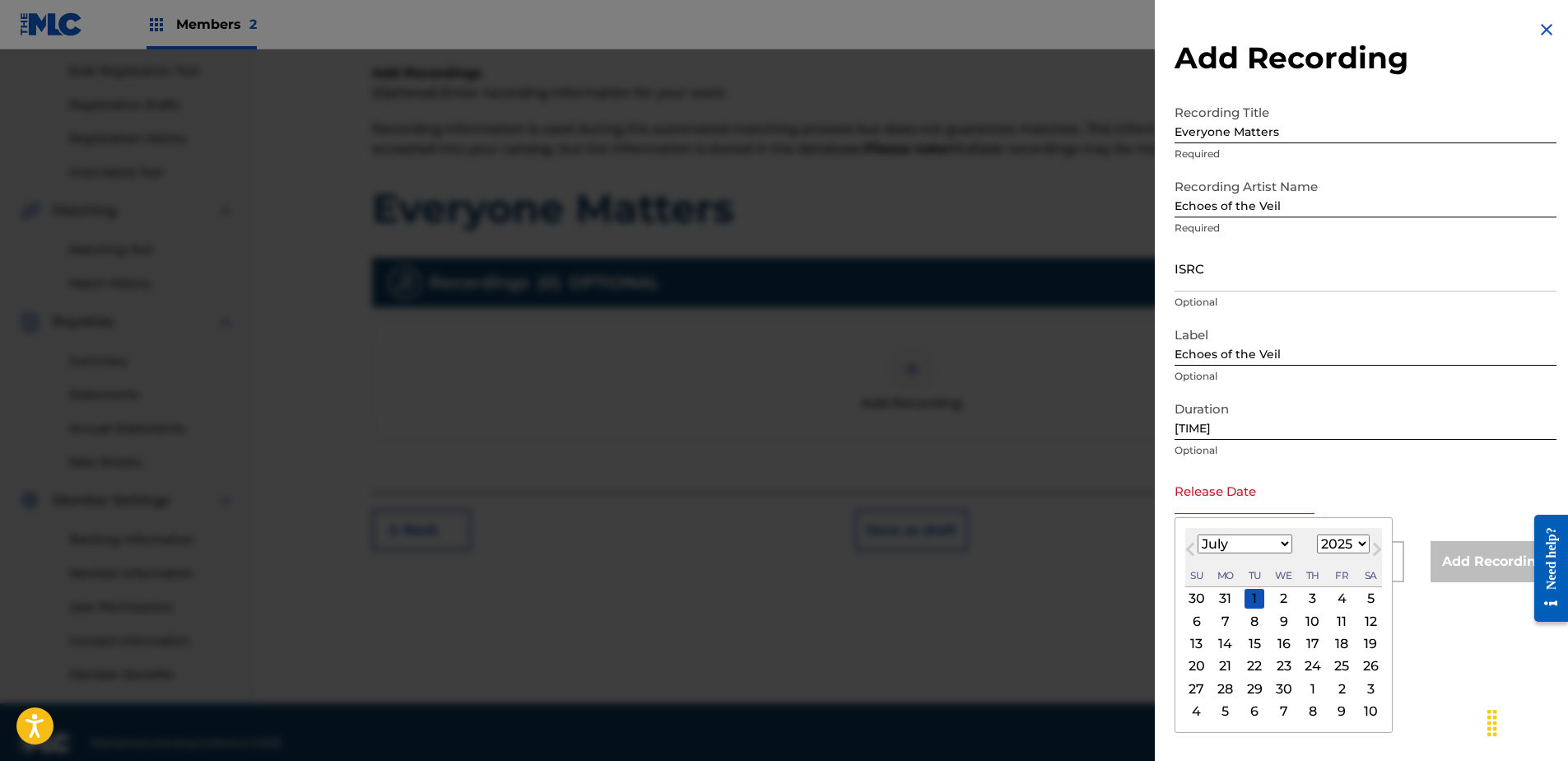 click on "January February March April May June July August September October November December" at bounding box center [1245, 544] 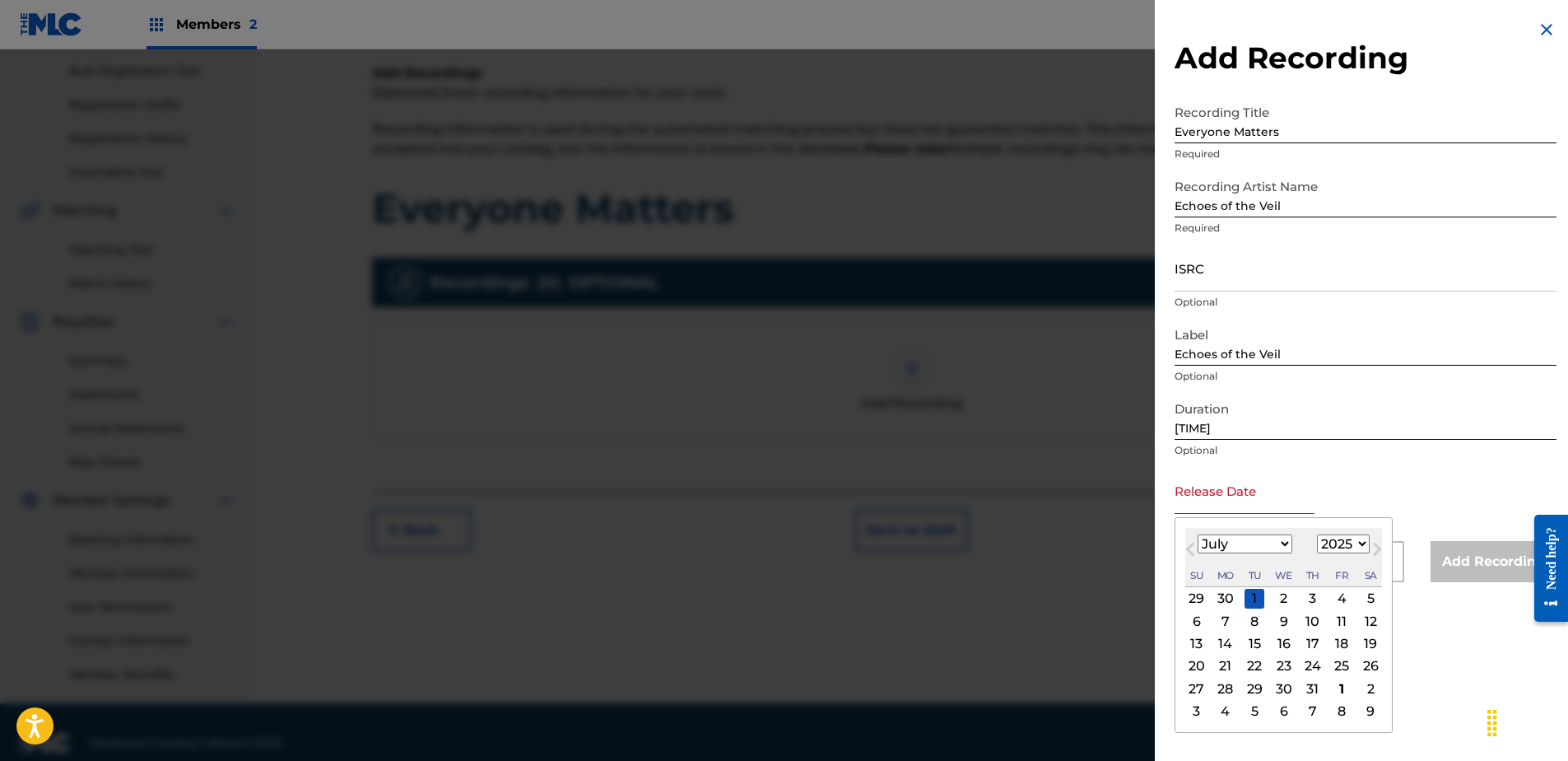 click on "28" at bounding box center [1226, 689] 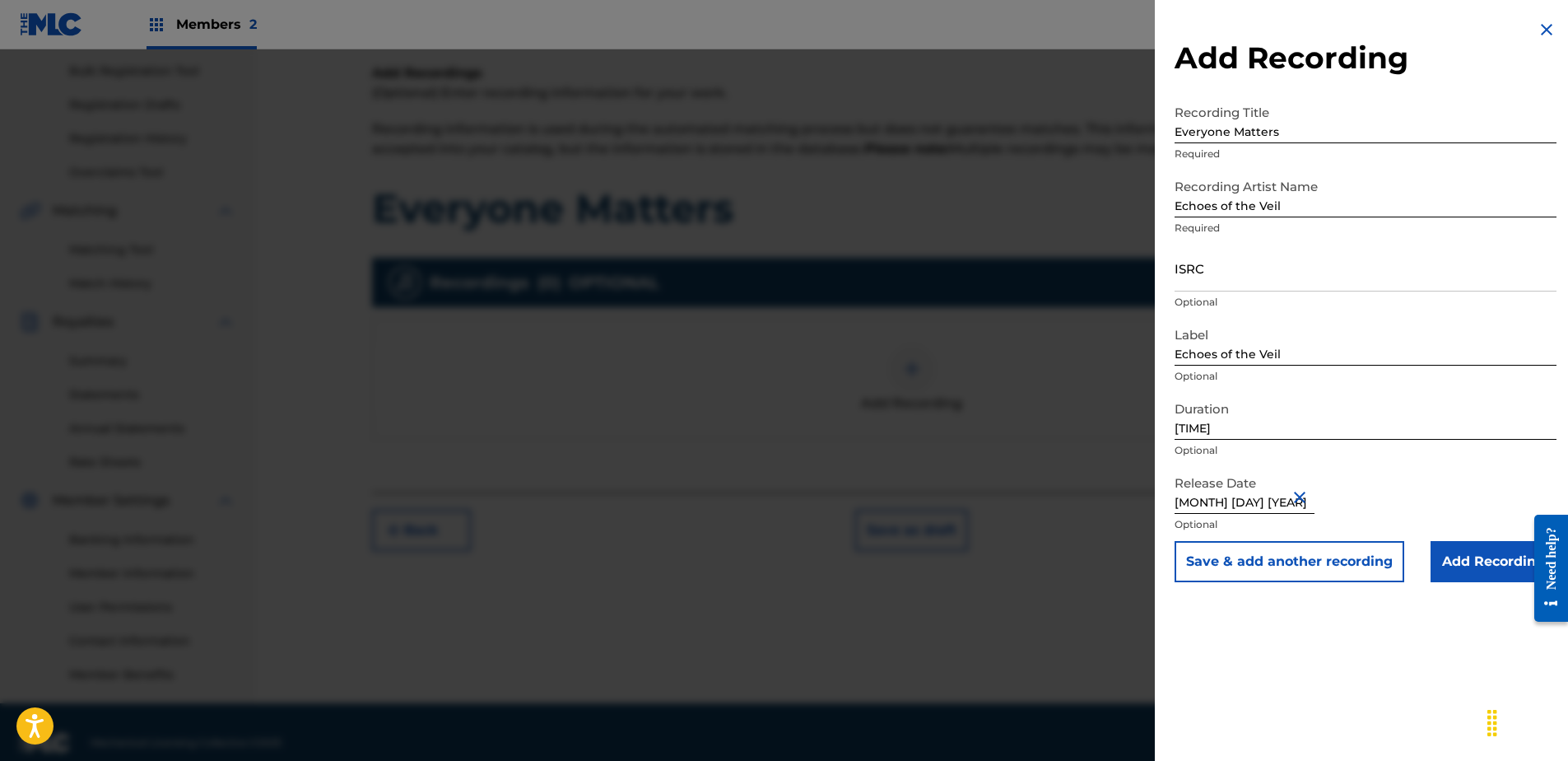 click on "Add Recording" at bounding box center [1493, 562] 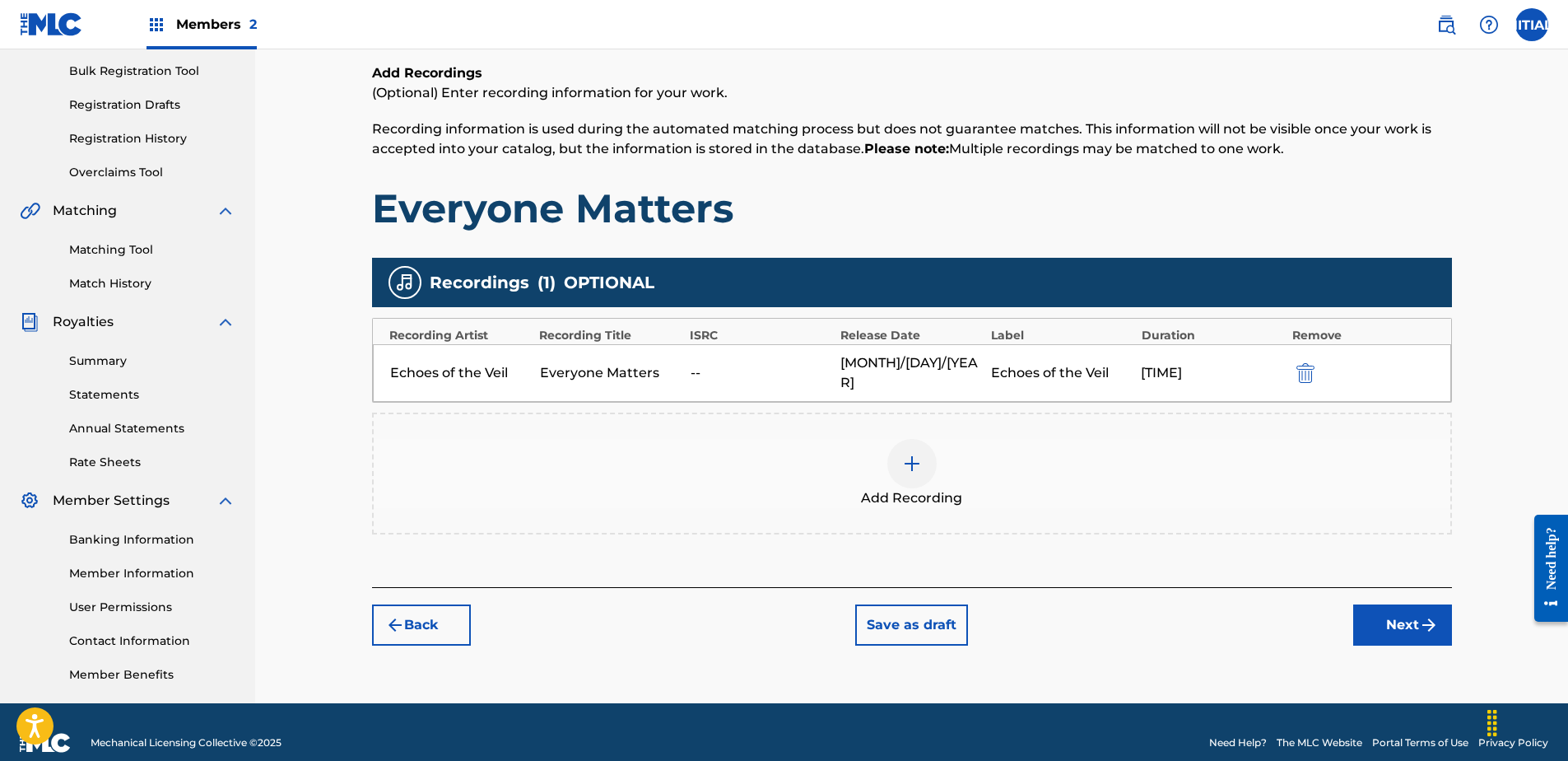 click at bounding box center [1429, 625] 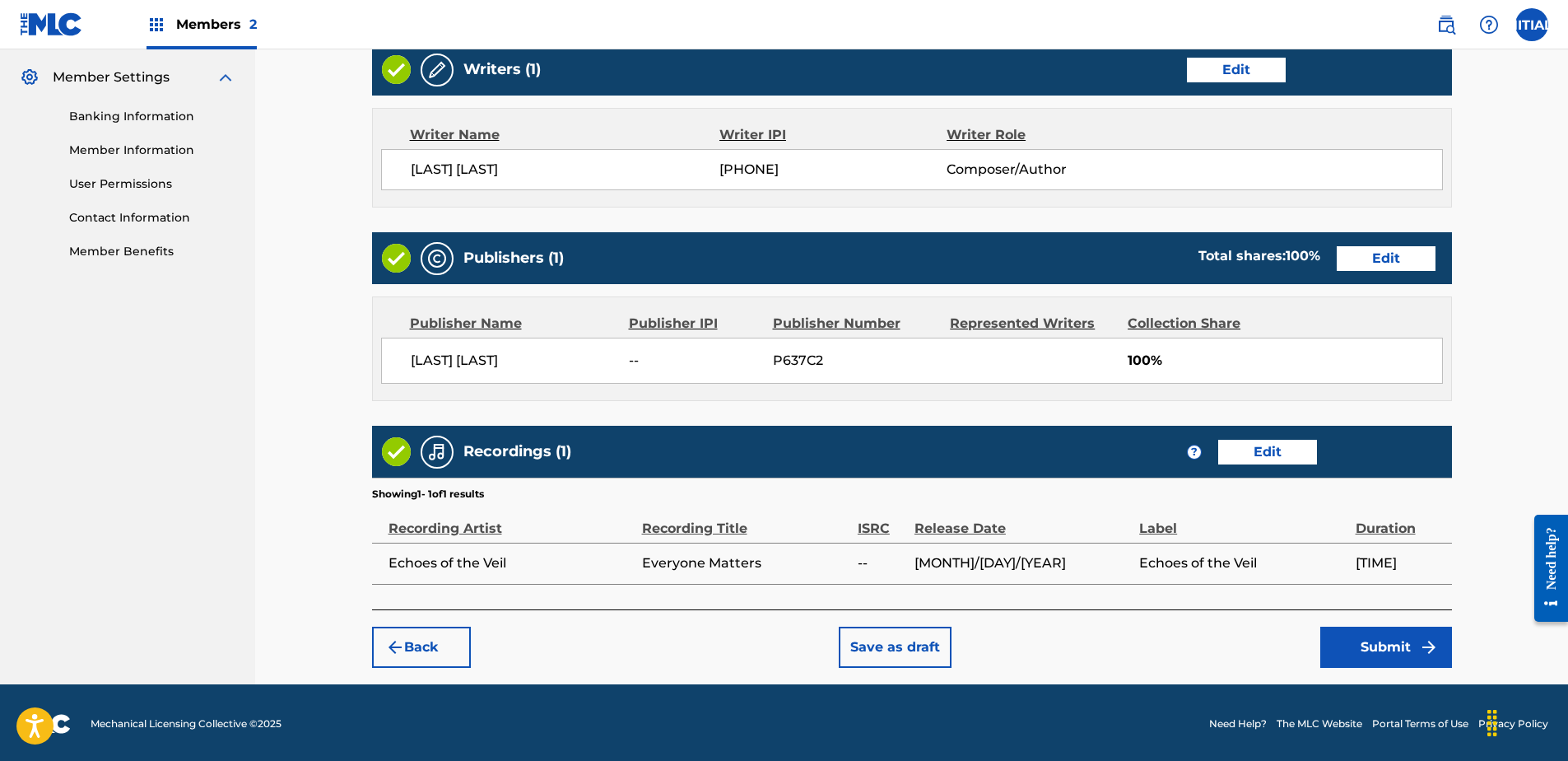 scroll, scrollTop: 665, scrollLeft: 0, axis: vertical 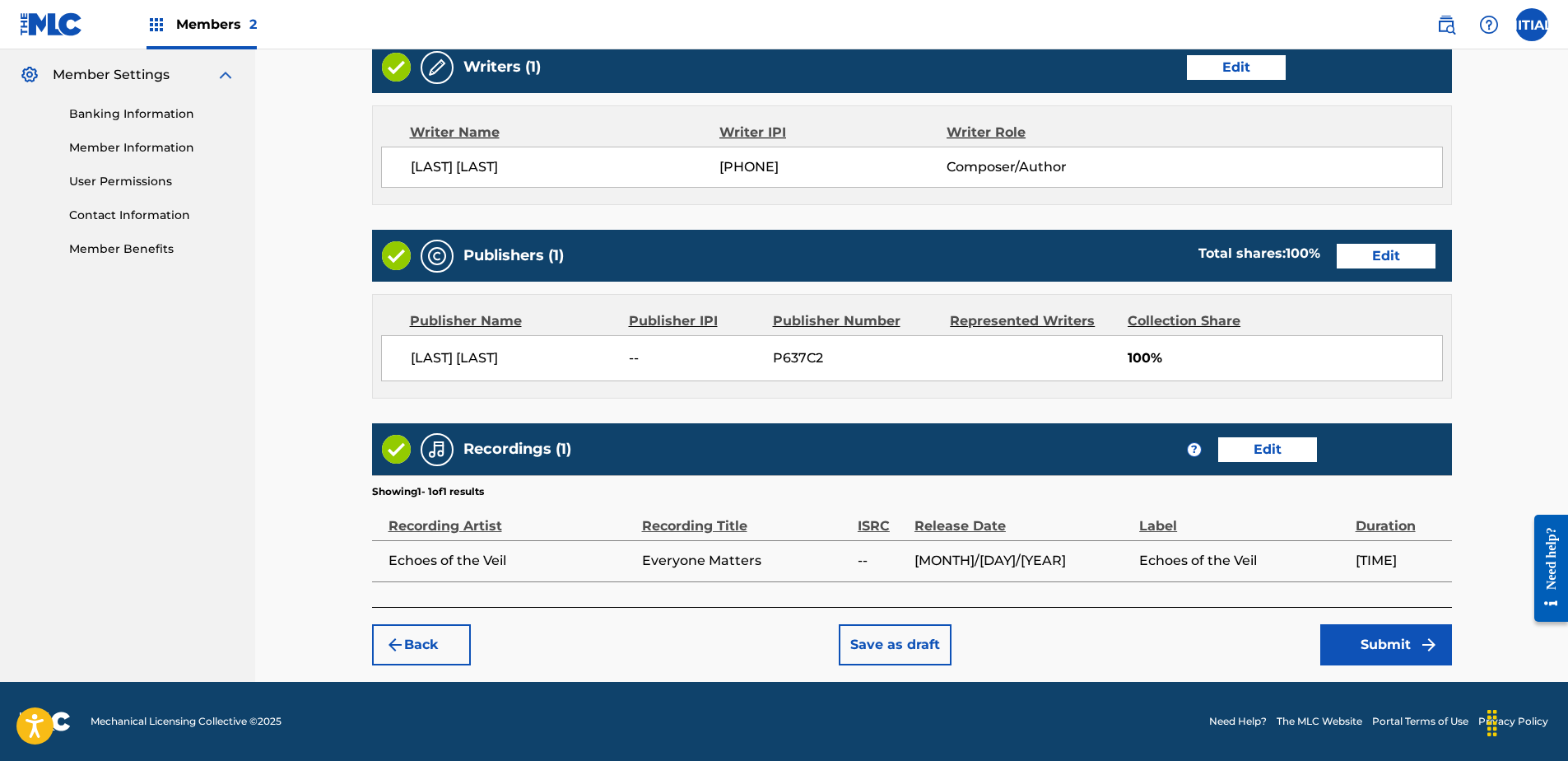 click on "Submit" at bounding box center (1386, 645) 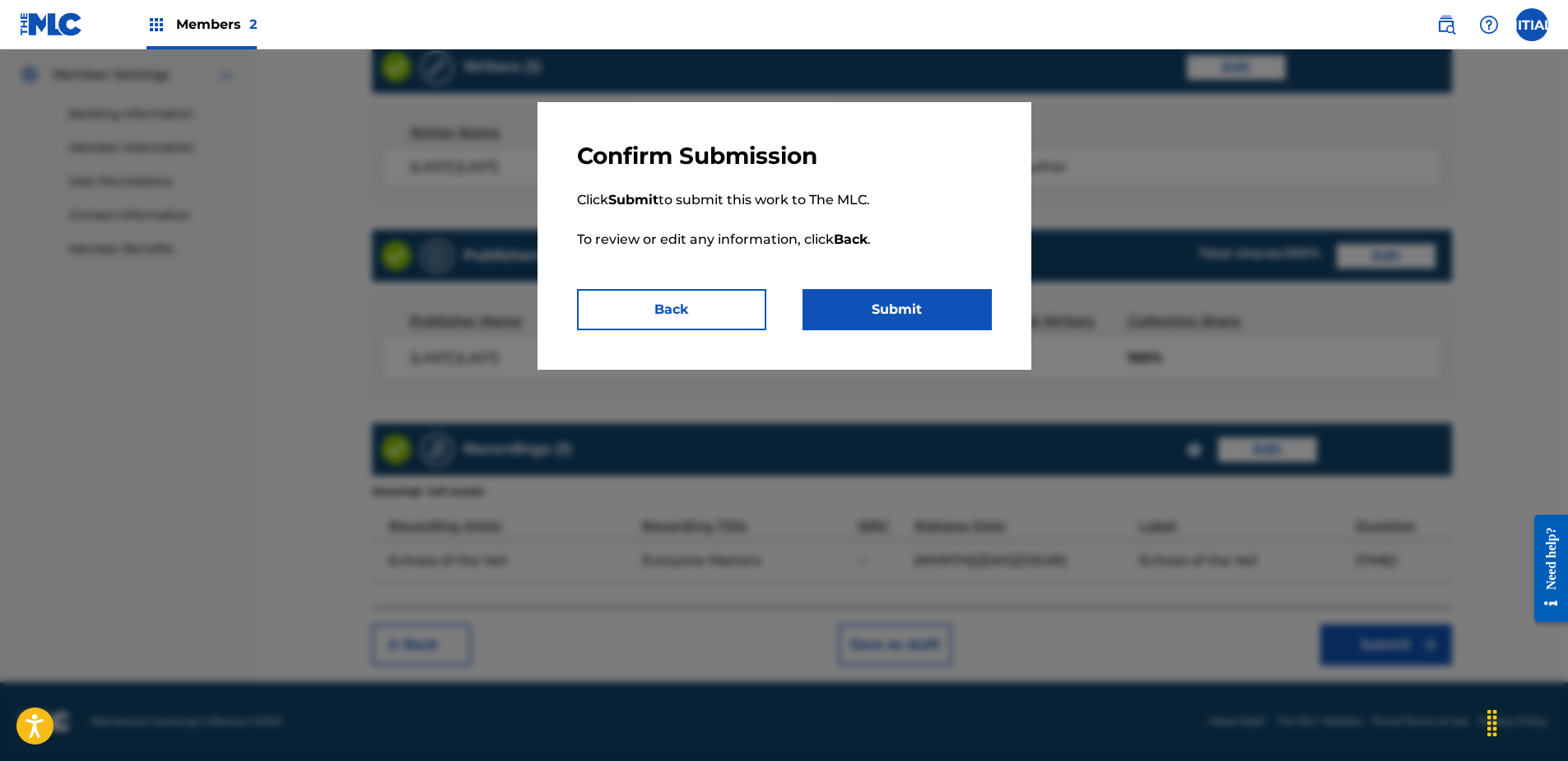 click on "Submit" at bounding box center (897, 310) 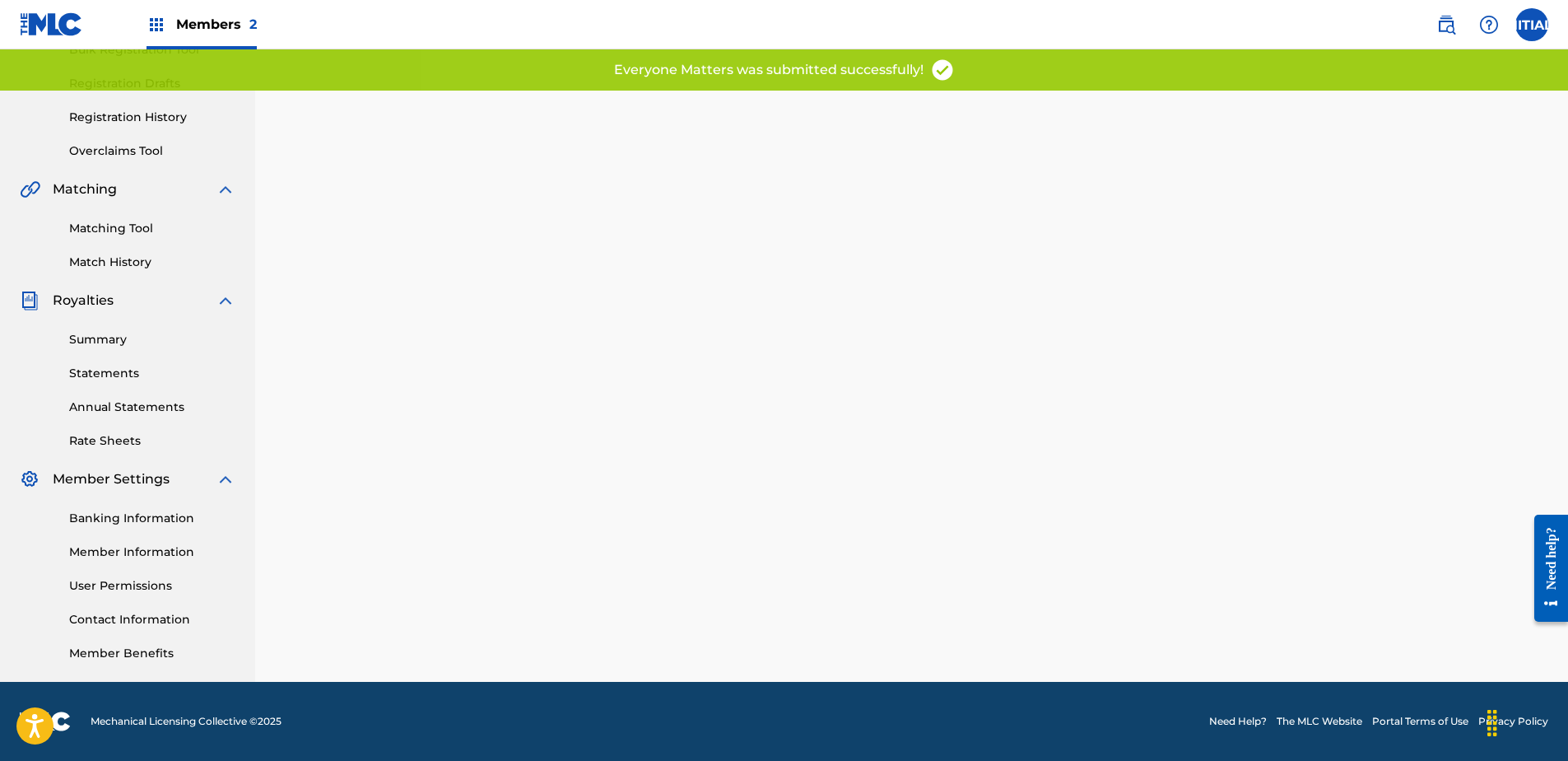 scroll, scrollTop: 0, scrollLeft: 0, axis: both 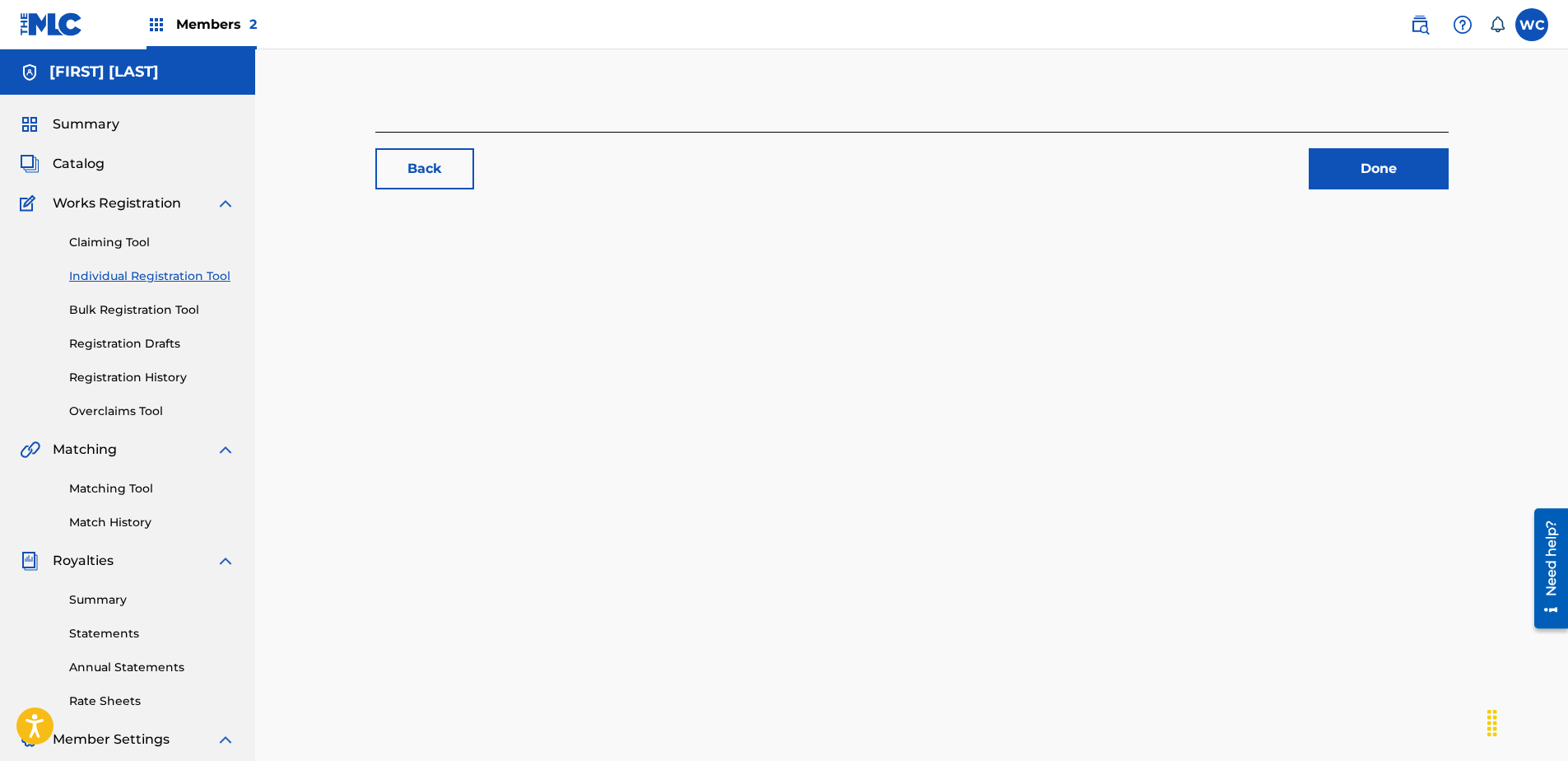 click on "Claiming Tool" at bounding box center [152, 242] 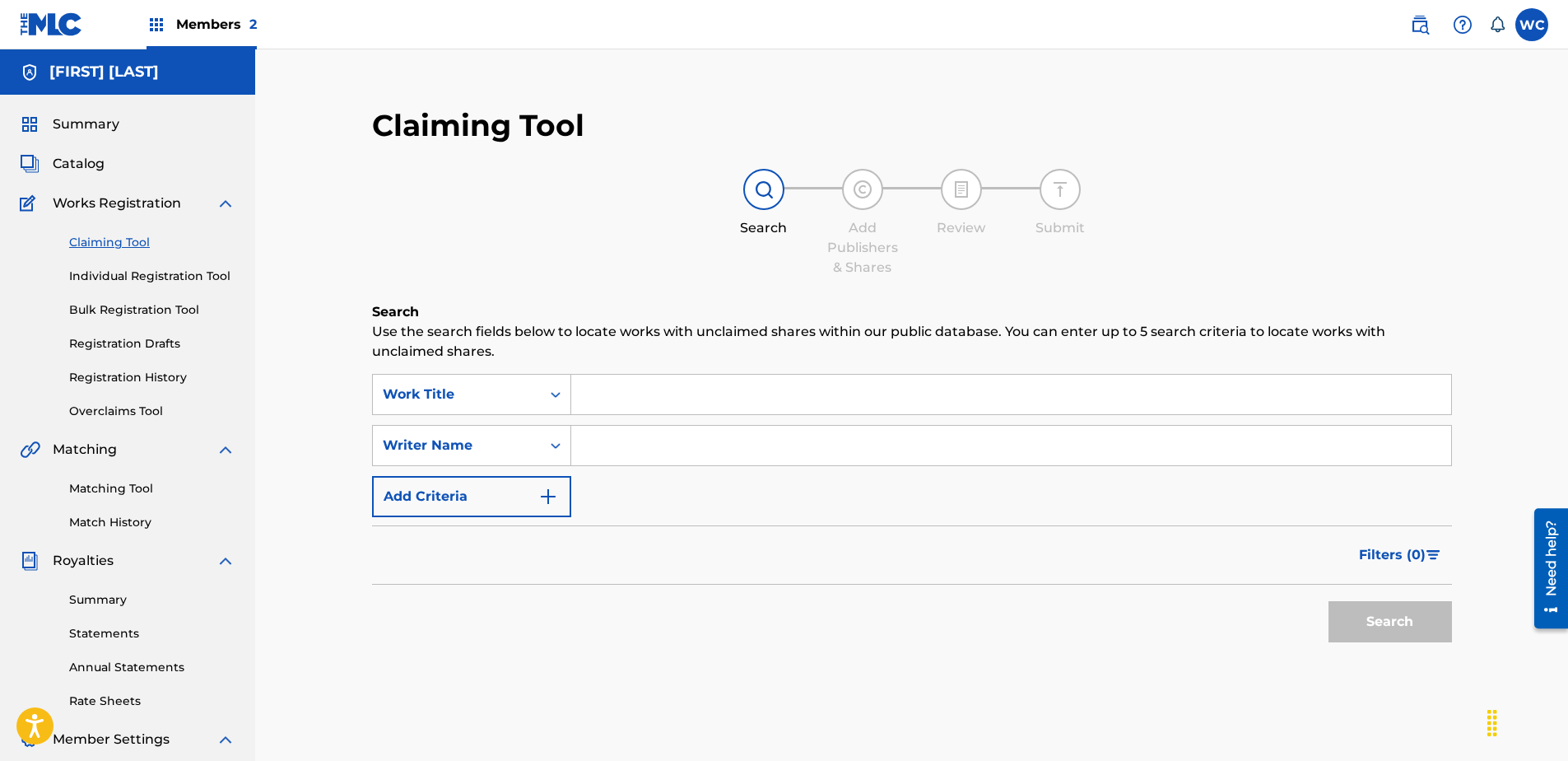 click on "Catalog" at bounding box center [78, 164] 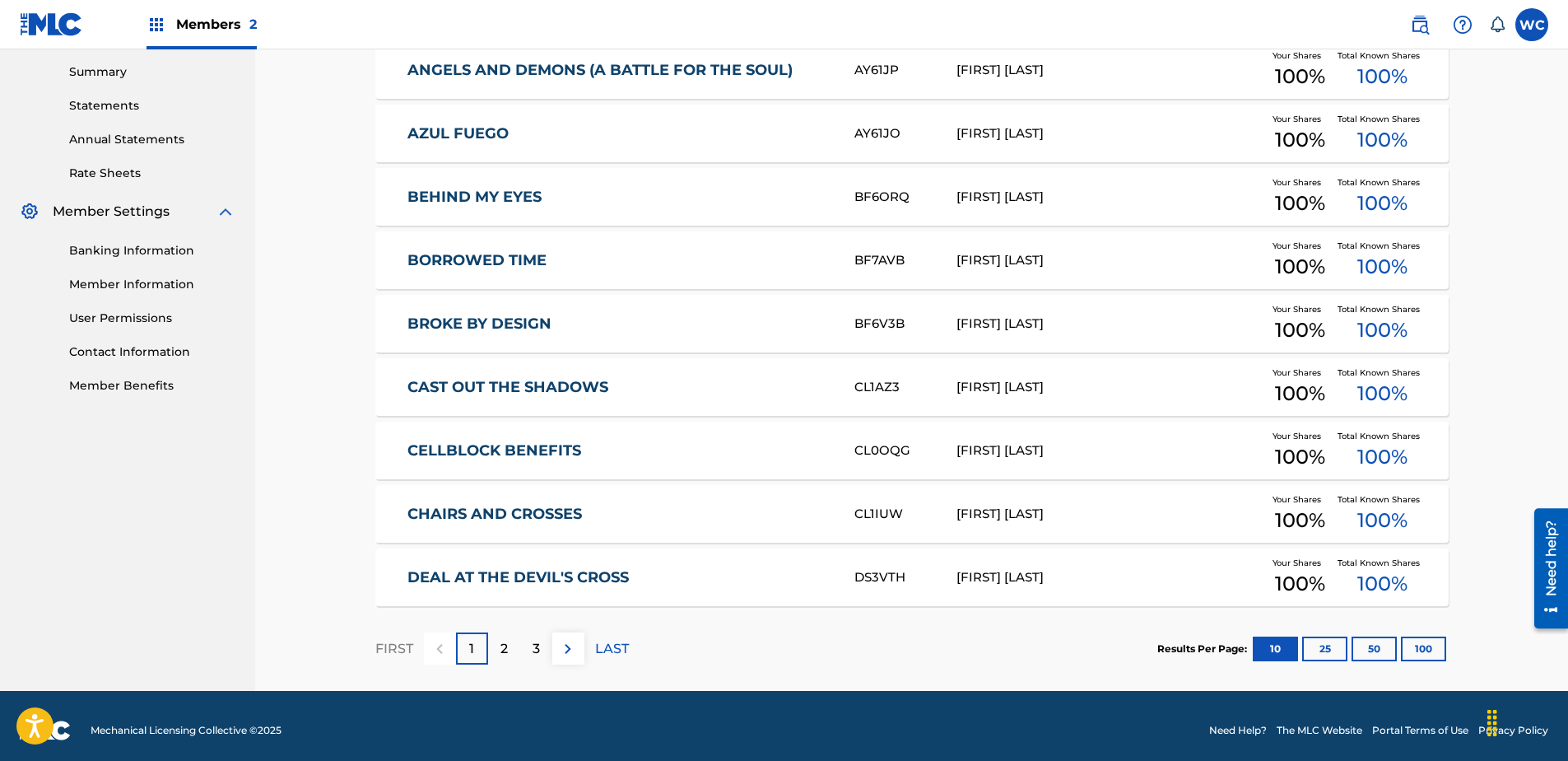 scroll, scrollTop: 537, scrollLeft: 0, axis: vertical 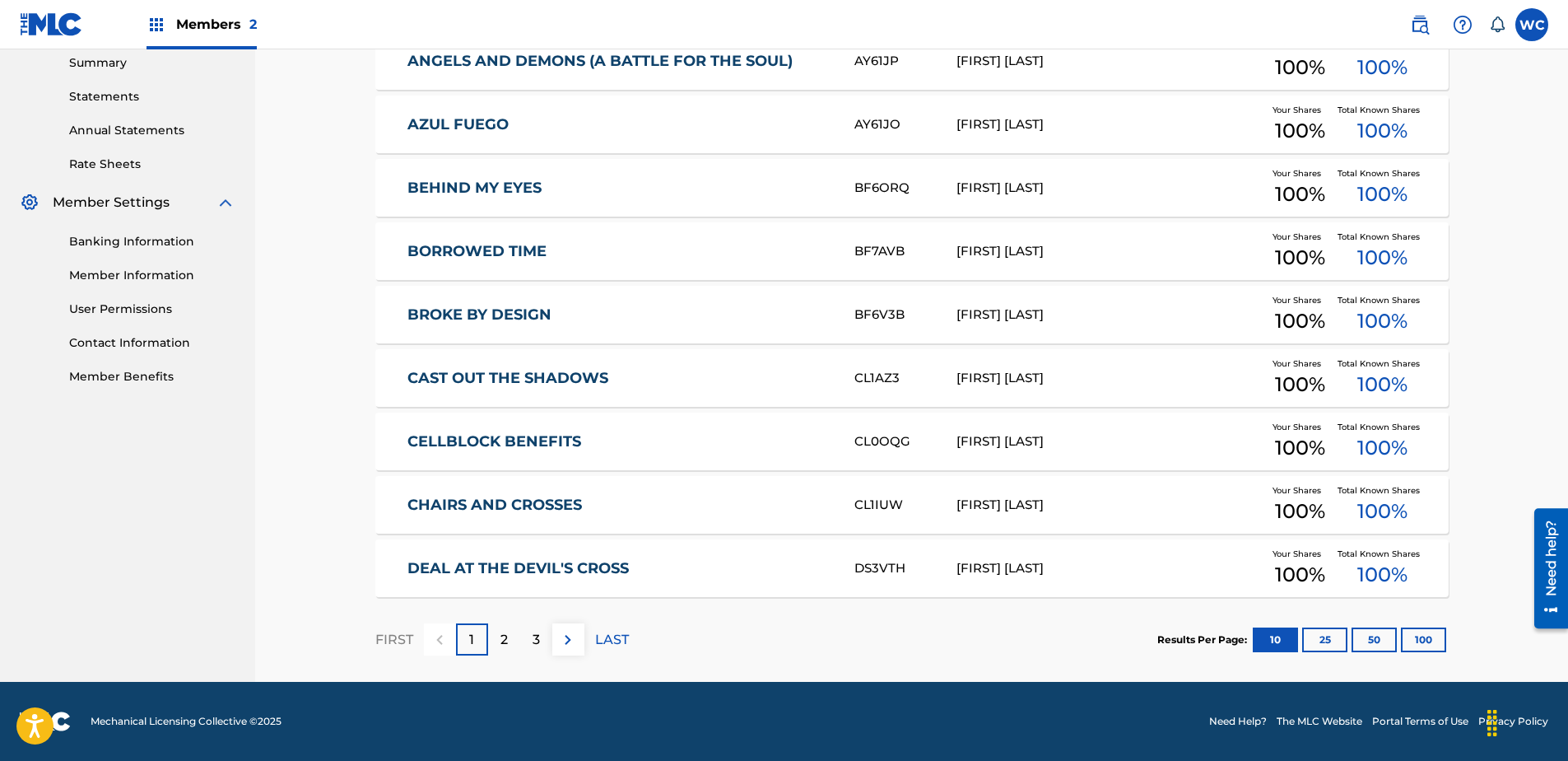 click on "3" at bounding box center (536, 639) 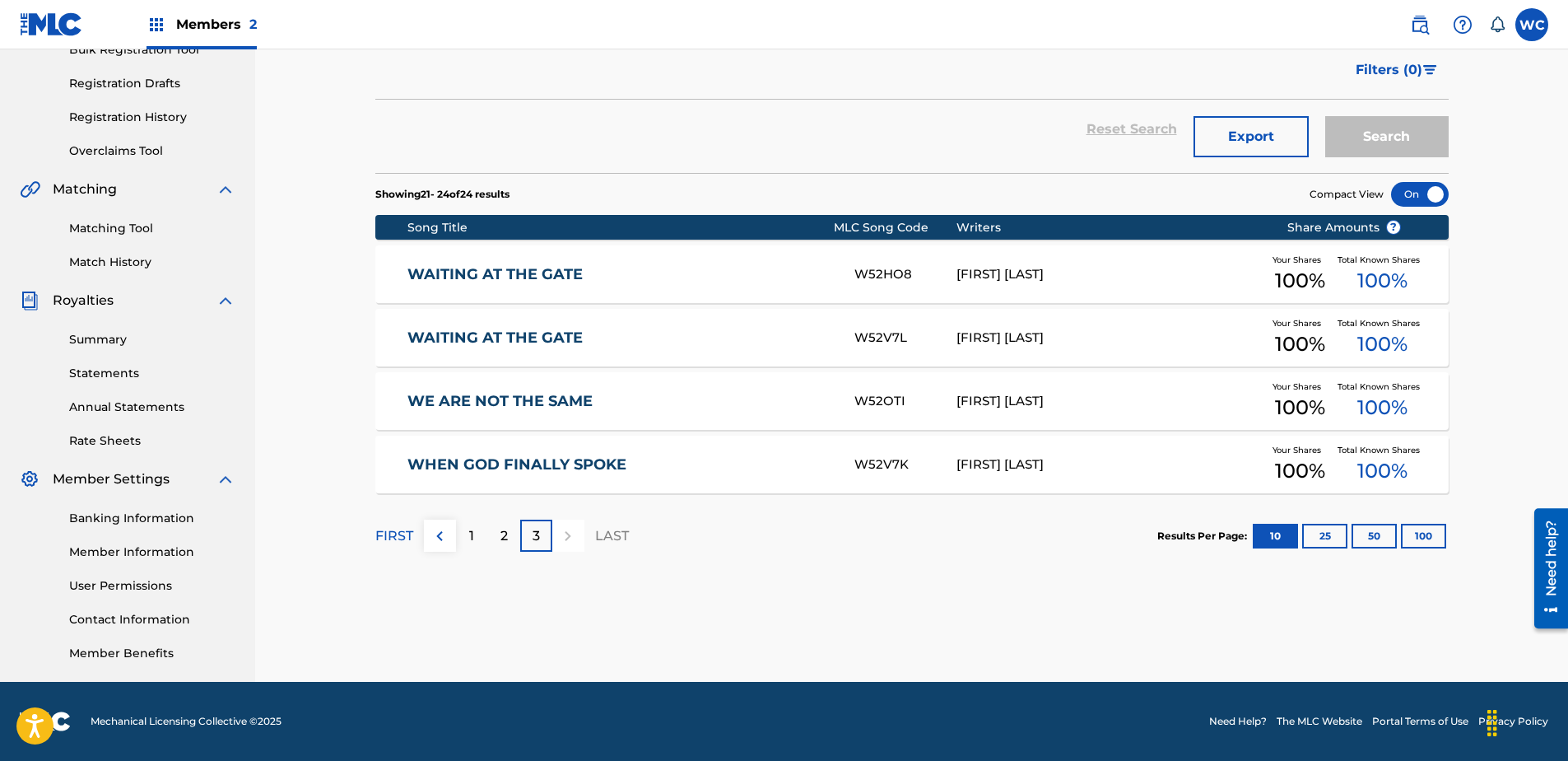 click on "2" at bounding box center (504, 535) 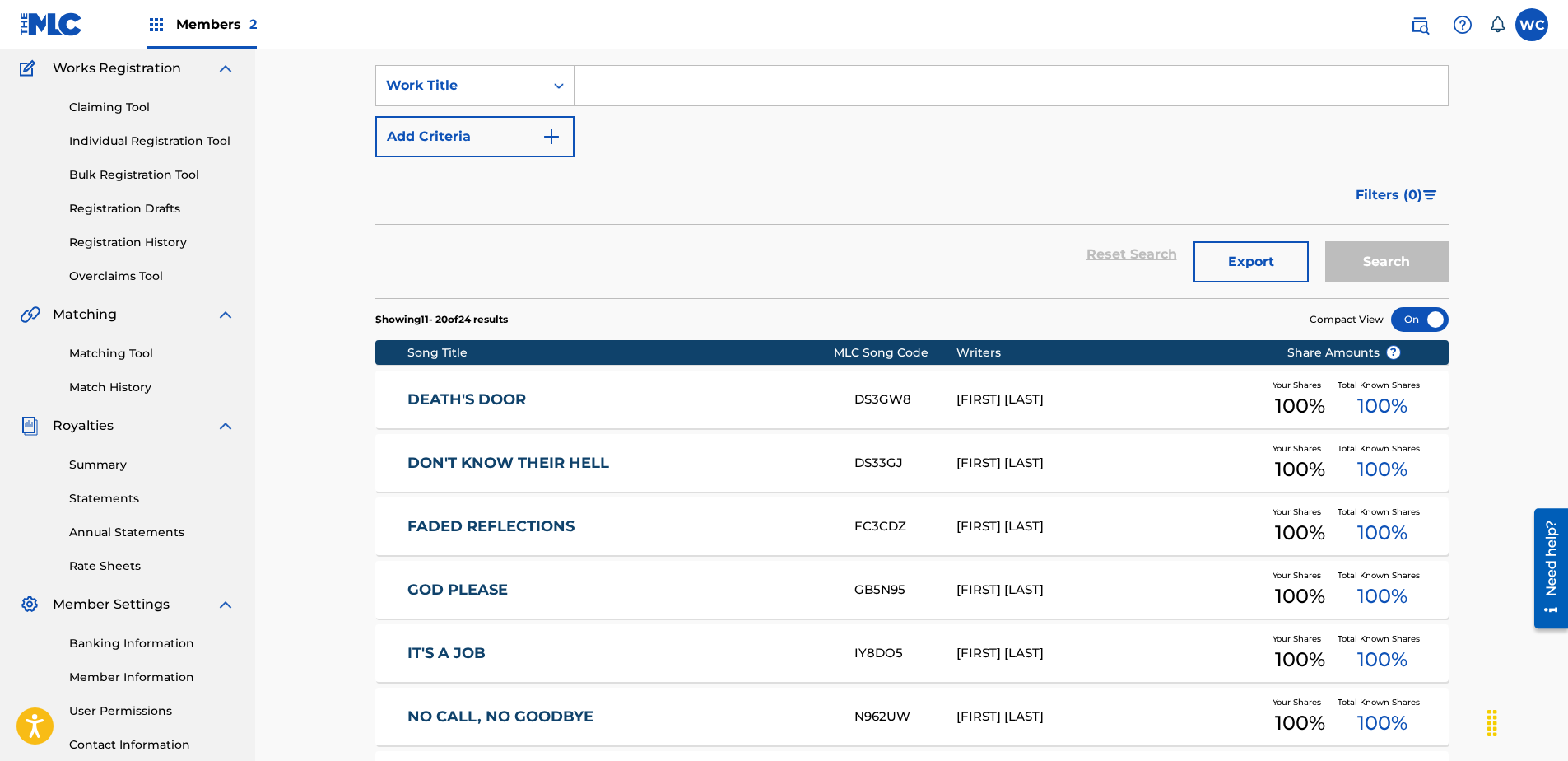 scroll, scrollTop: 125, scrollLeft: 0, axis: vertical 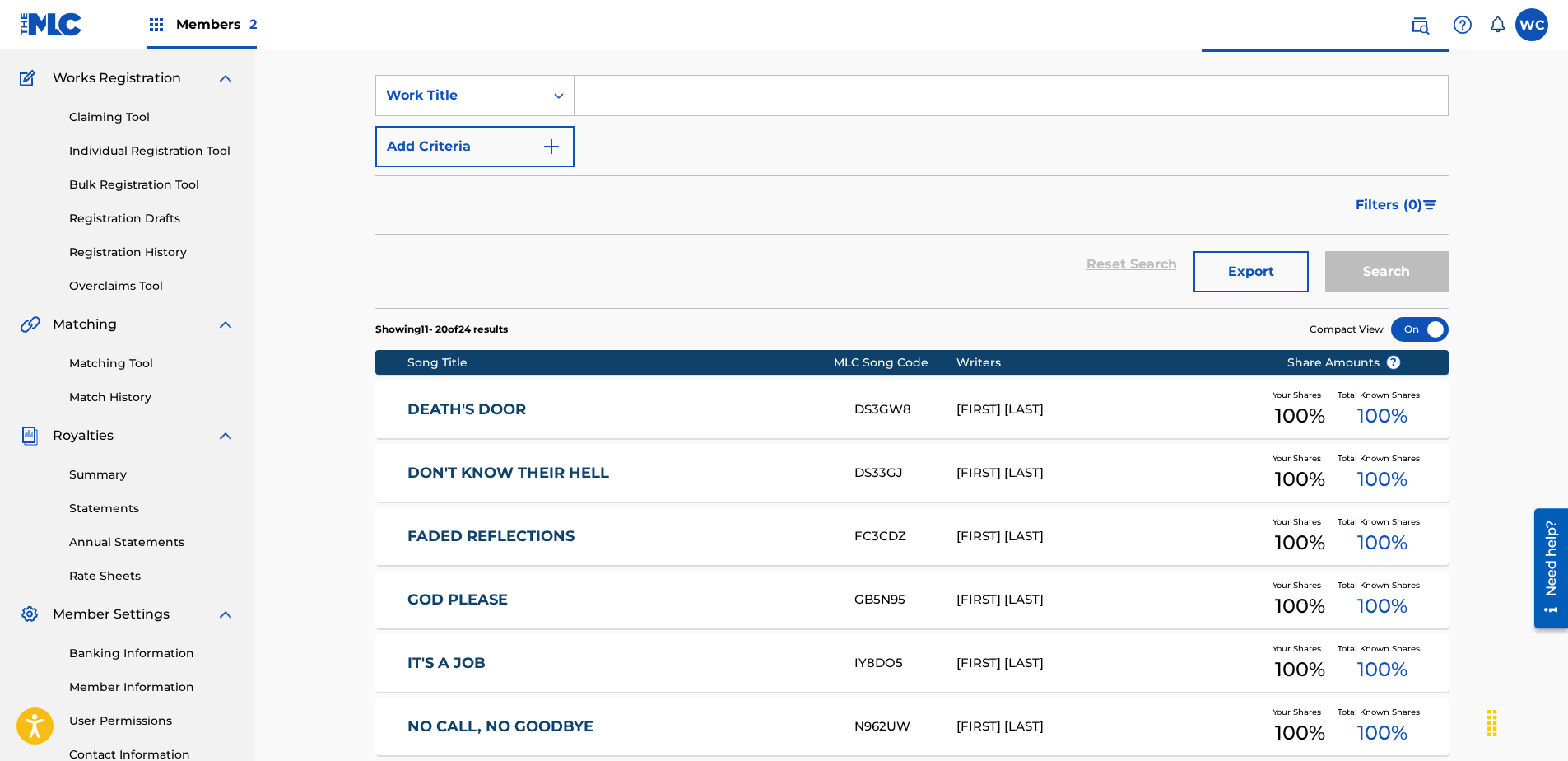 click on "Registration History" at bounding box center (152, 252) 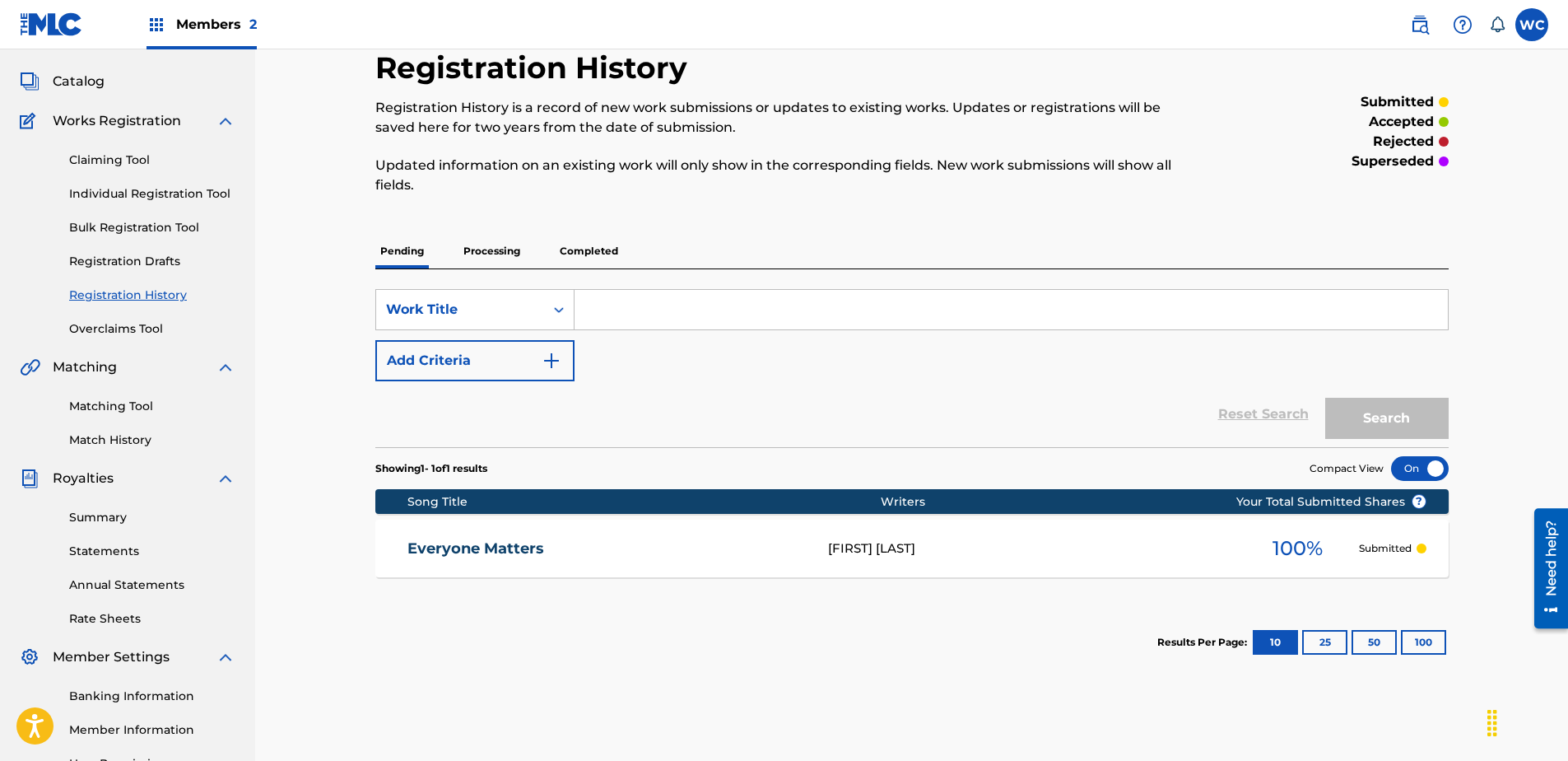 scroll, scrollTop: 165, scrollLeft: 0, axis: vertical 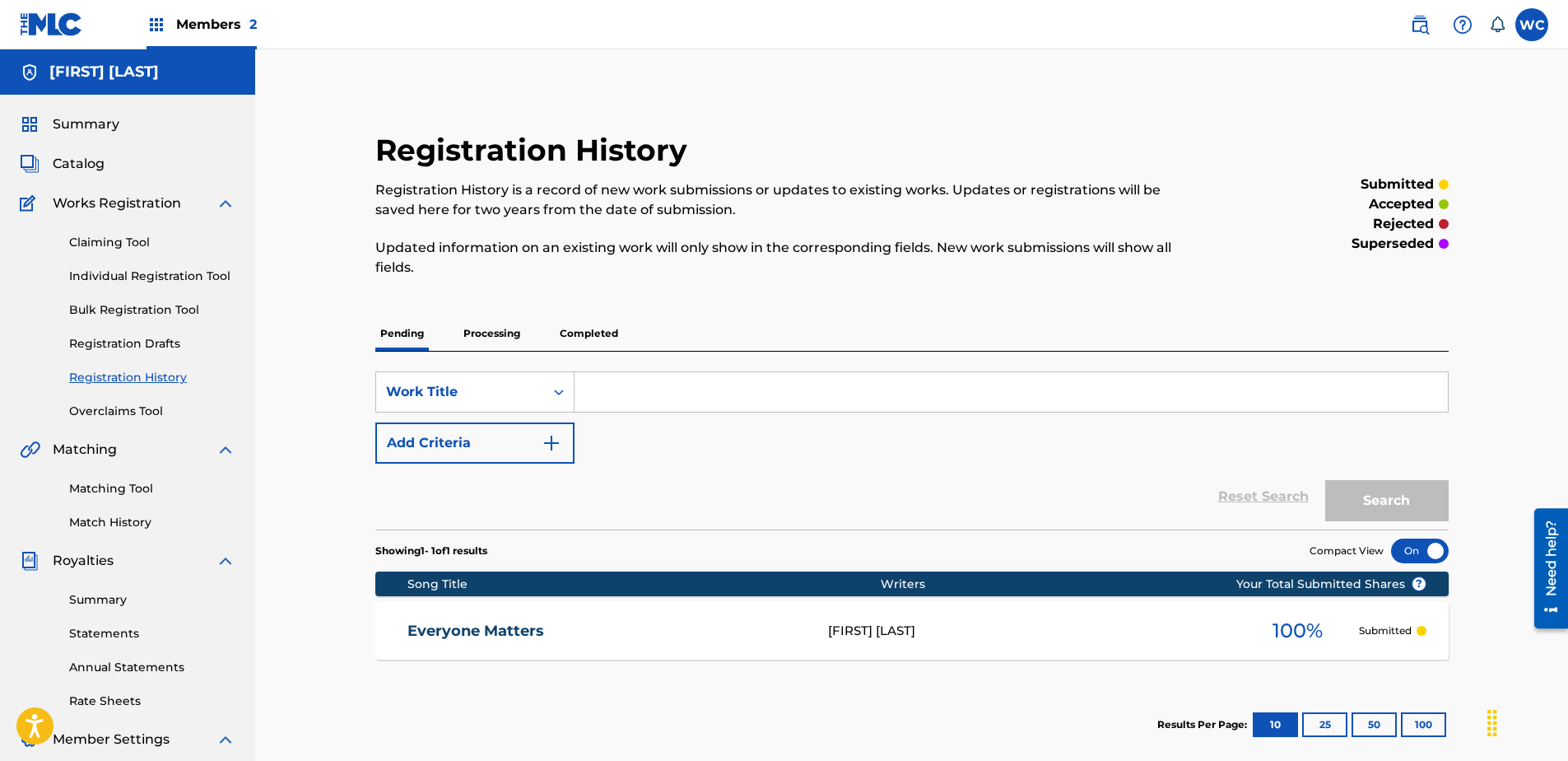 click on "Completed" at bounding box center (589, 334) 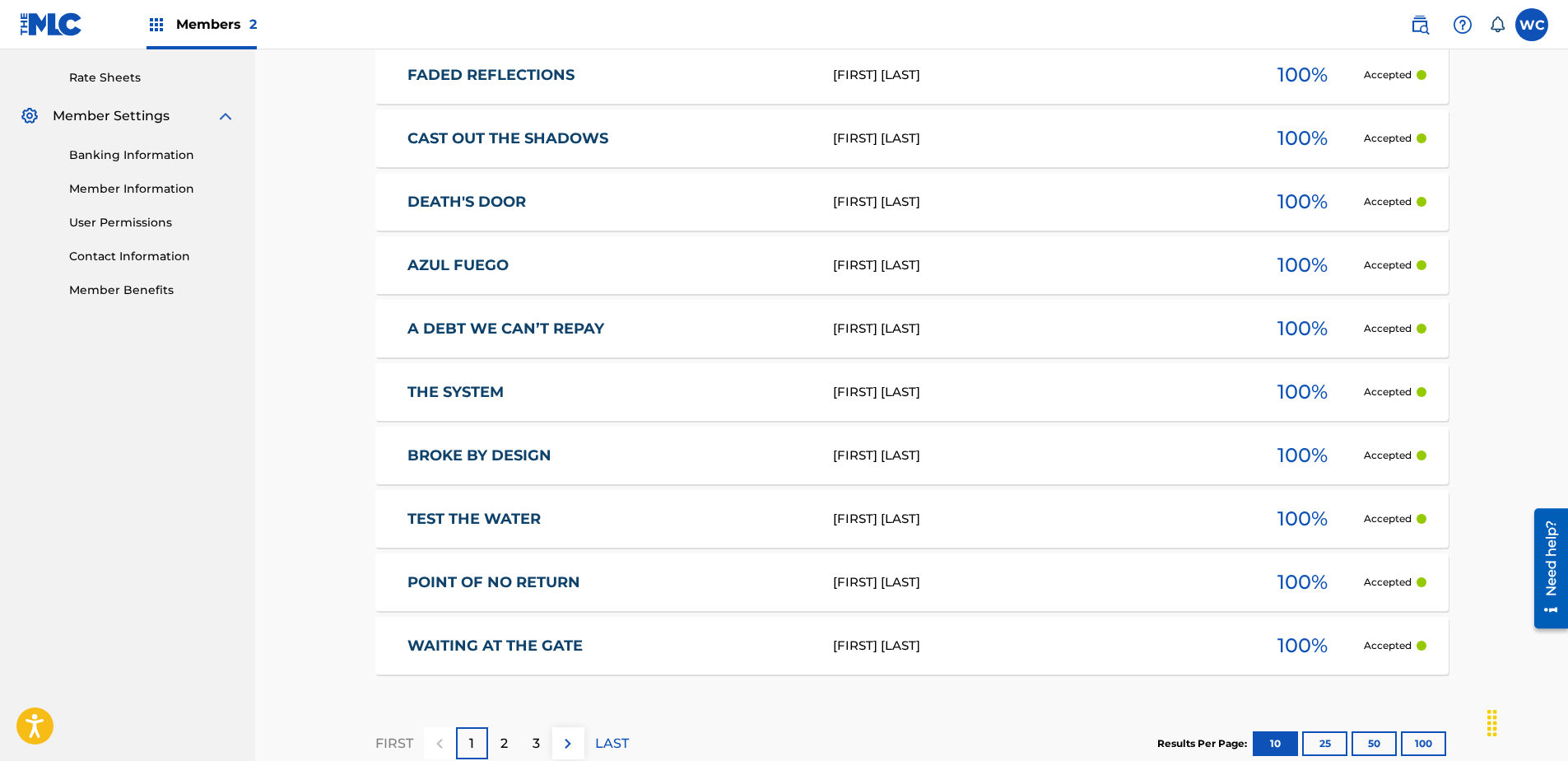 scroll, scrollTop: 398, scrollLeft: 0, axis: vertical 